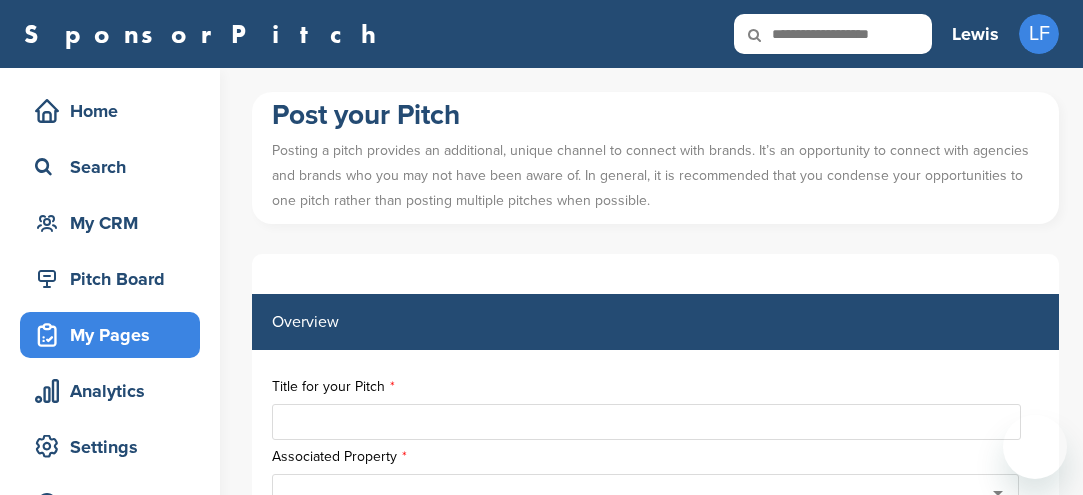scroll, scrollTop: 0, scrollLeft: 0, axis: both 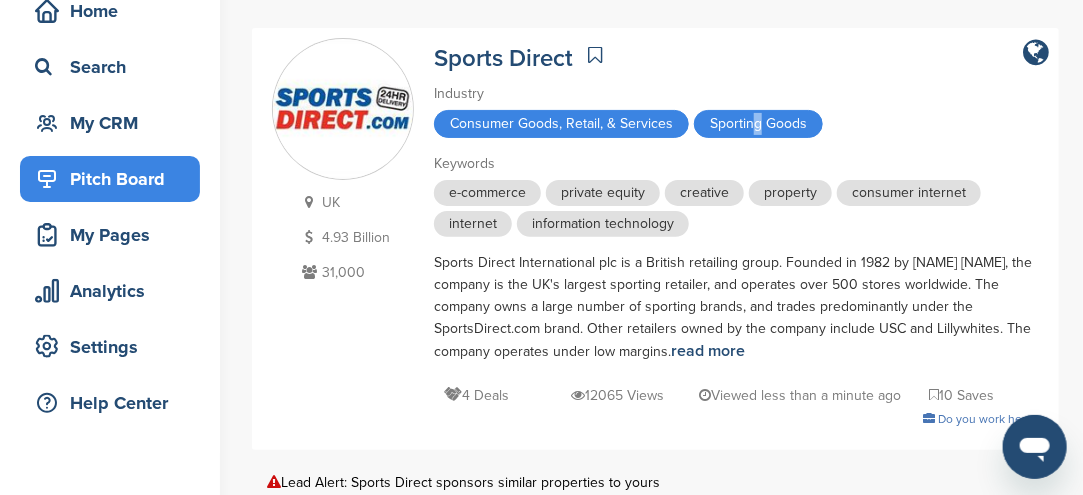 click on "Pitch Board" at bounding box center (115, 179) 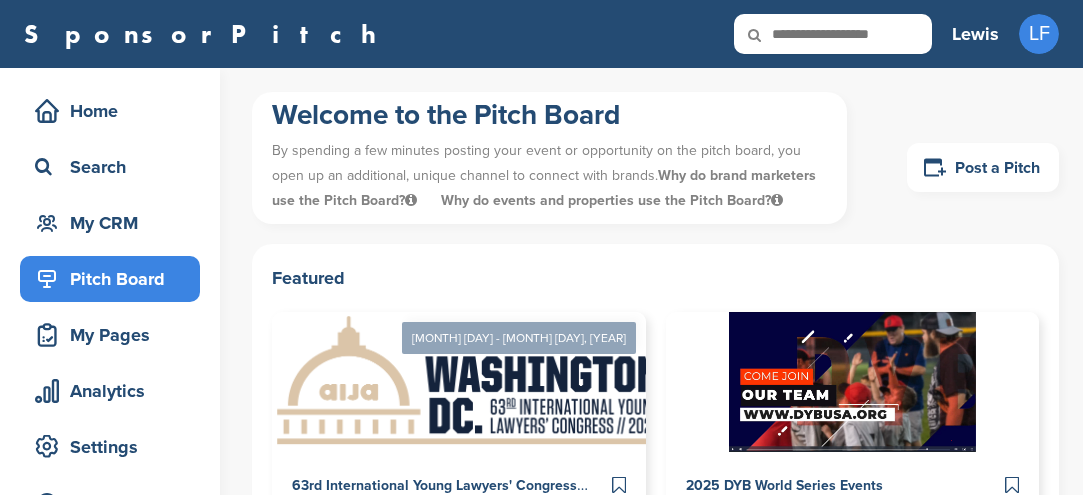 scroll, scrollTop: 0, scrollLeft: 0, axis: both 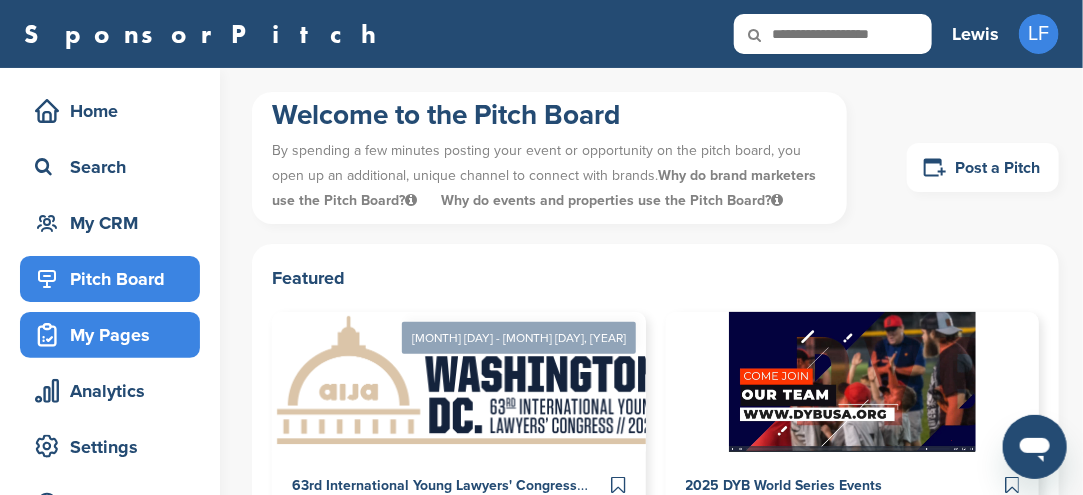 click on "My Pages" at bounding box center (115, 335) 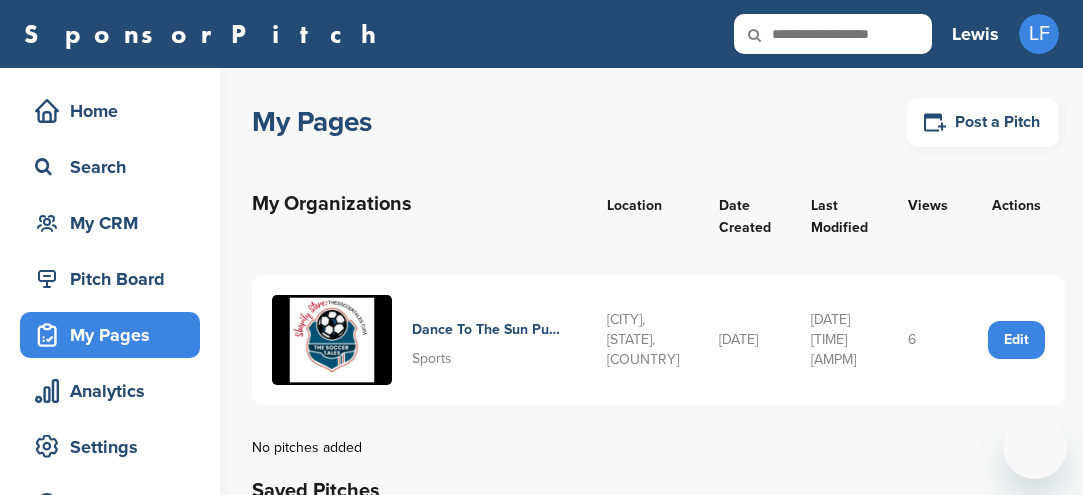 scroll, scrollTop: 0, scrollLeft: 0, axis: both 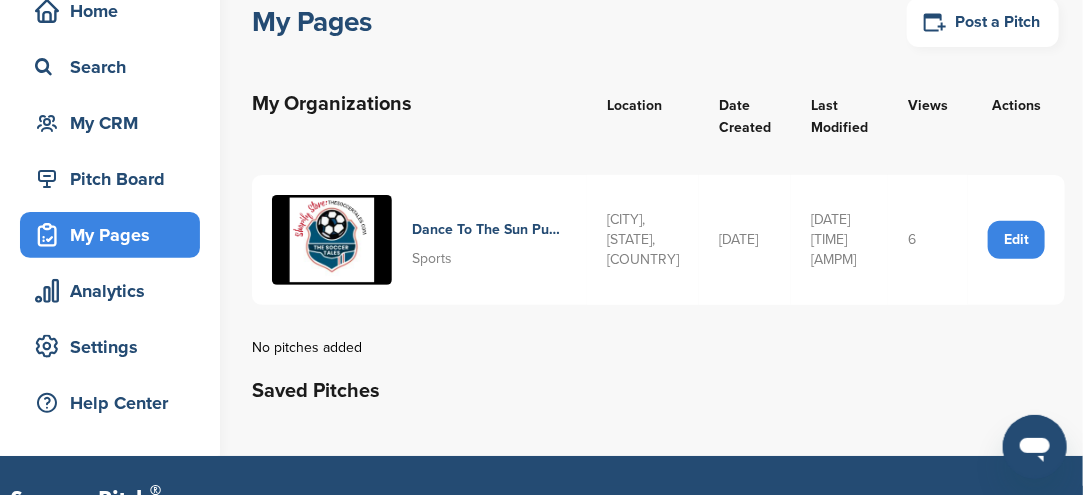 click on "6" at bounding box center [928, 240] 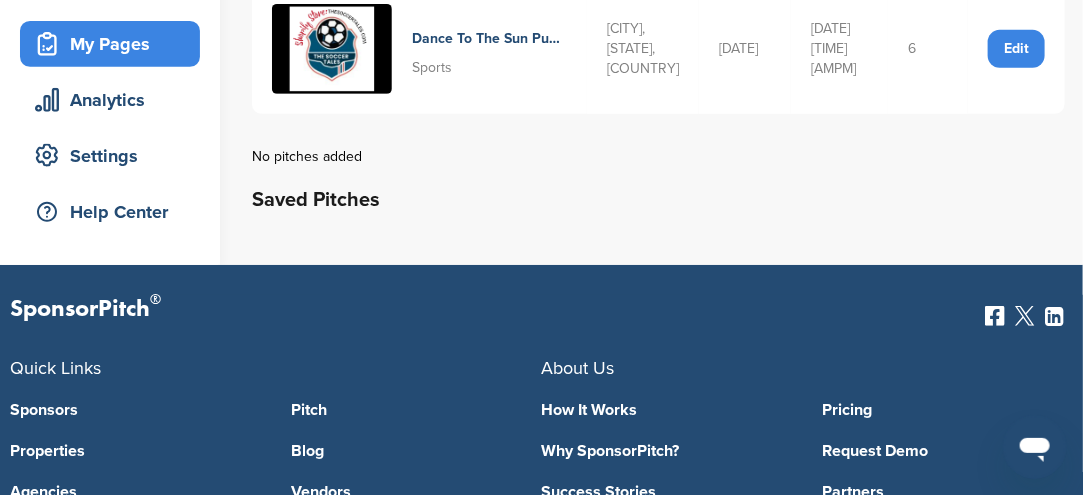 scroll, scrollTop: 105, scrollLeft: 0, axis: vertical 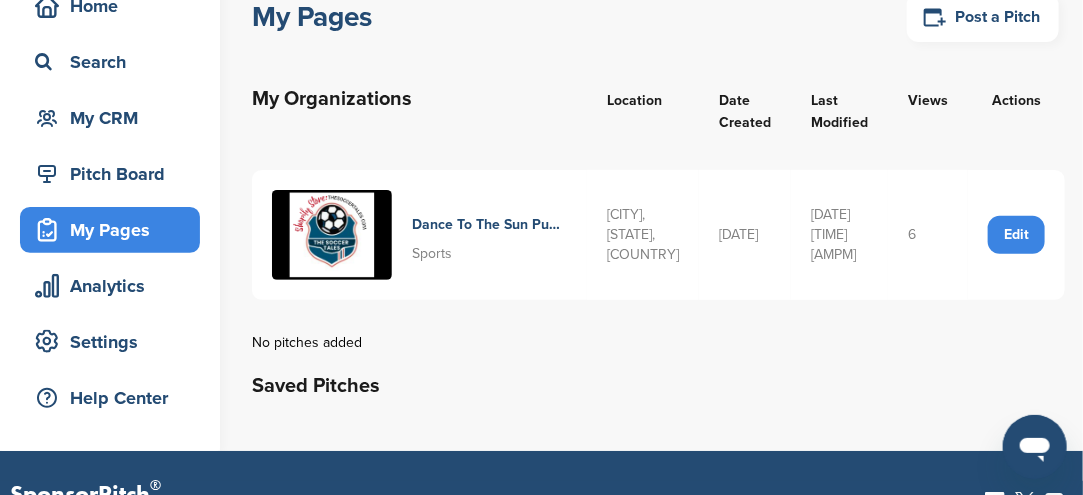 click at bounding box center (332, 235) 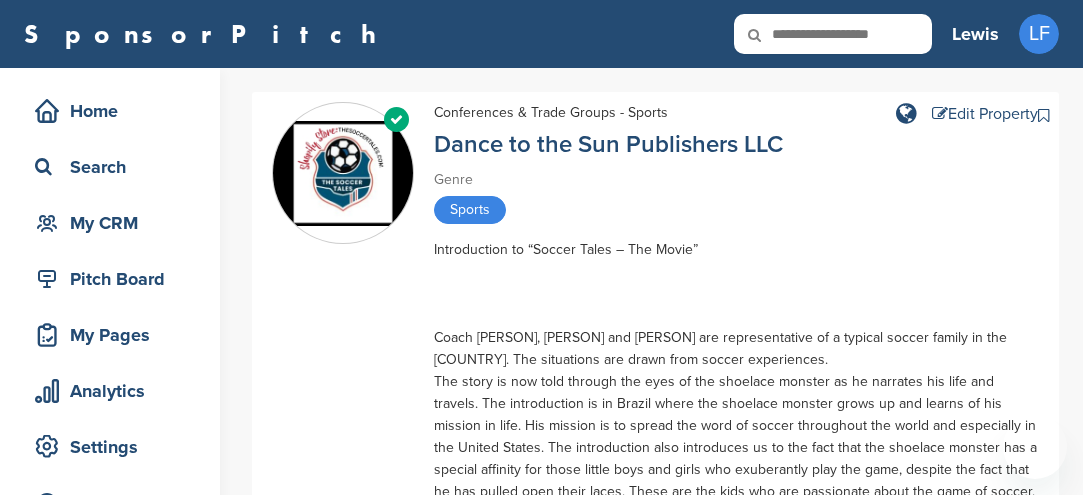 scroll, scrollTop: 0, scrollLeft: 0, axis: both 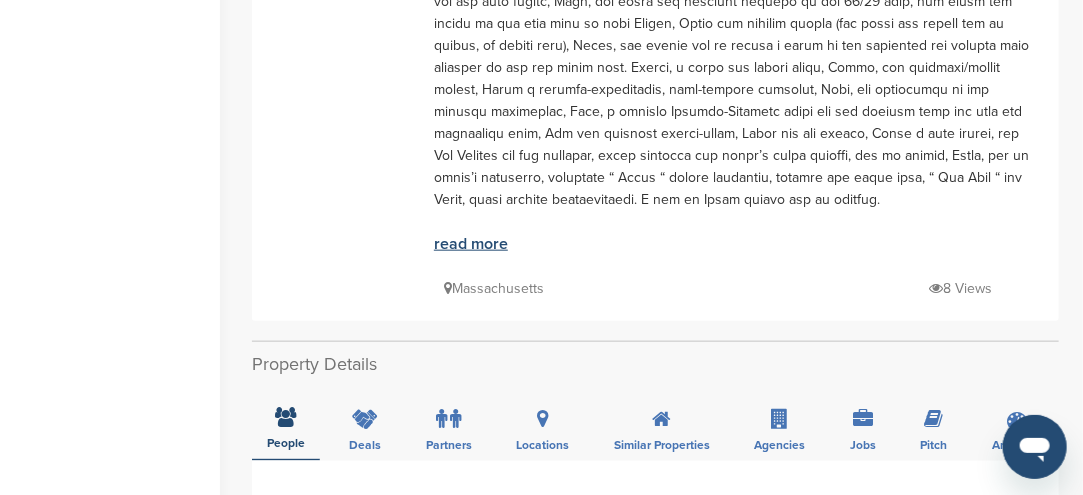 click on "read more" at bounding box center (471, 244) 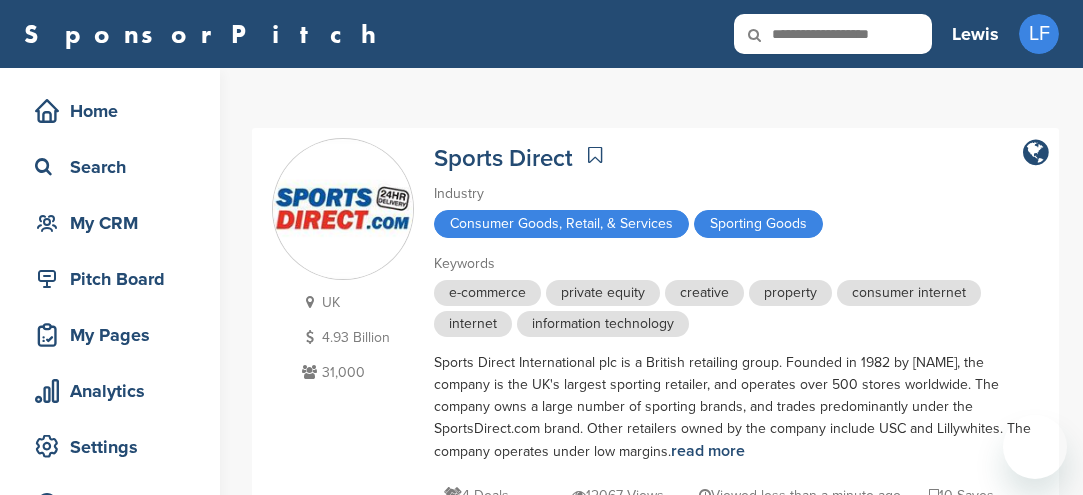 scroll, scrollTop: 1200, scrollLeft: 0, axis: vertical 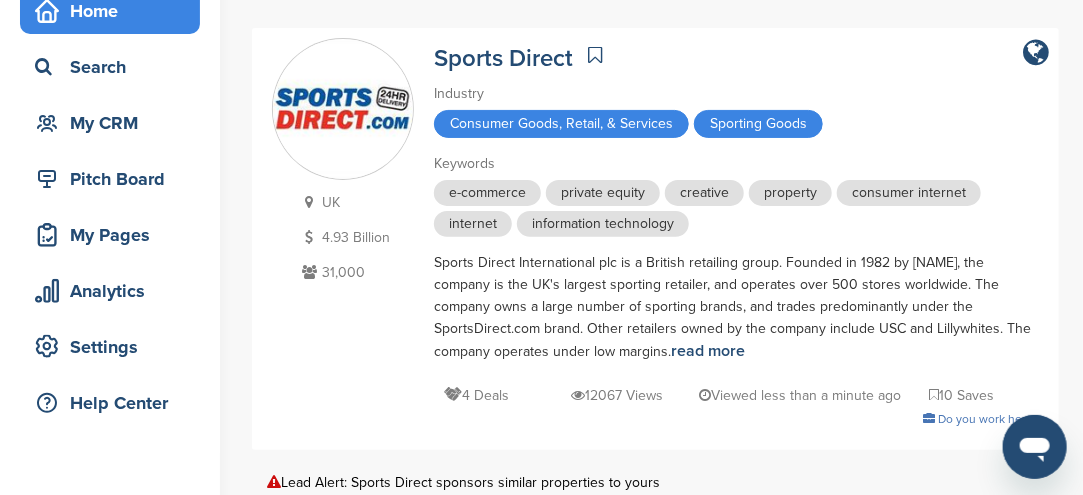 click on "Home" at bounding box center [115, 11] 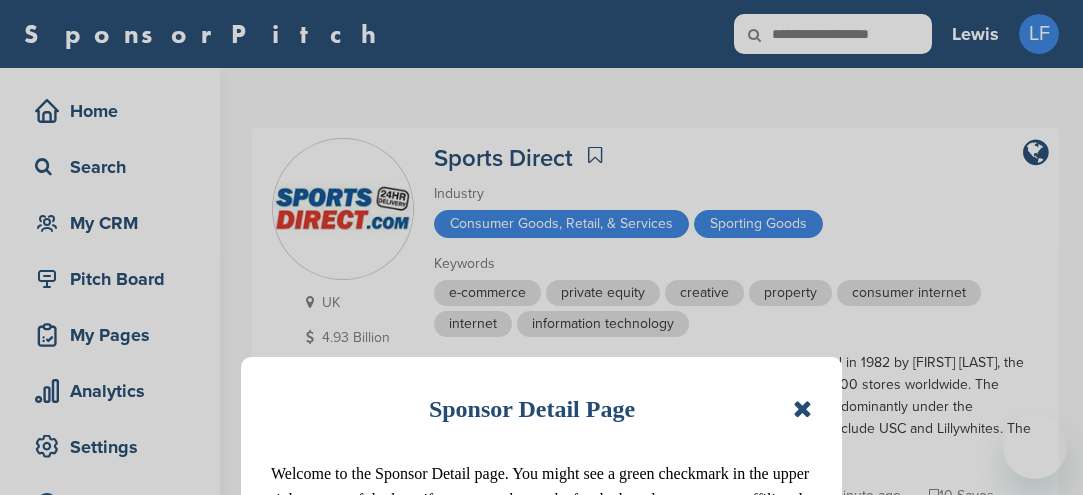 scroll, scrollTop: 100, scrollLeft: 0, axis: vertical 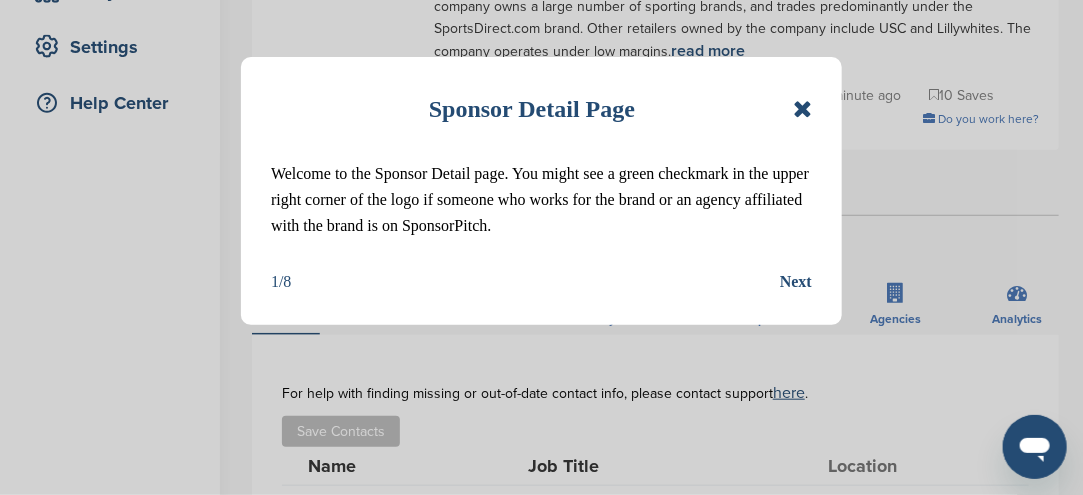 click at bounding box center [802, 109] 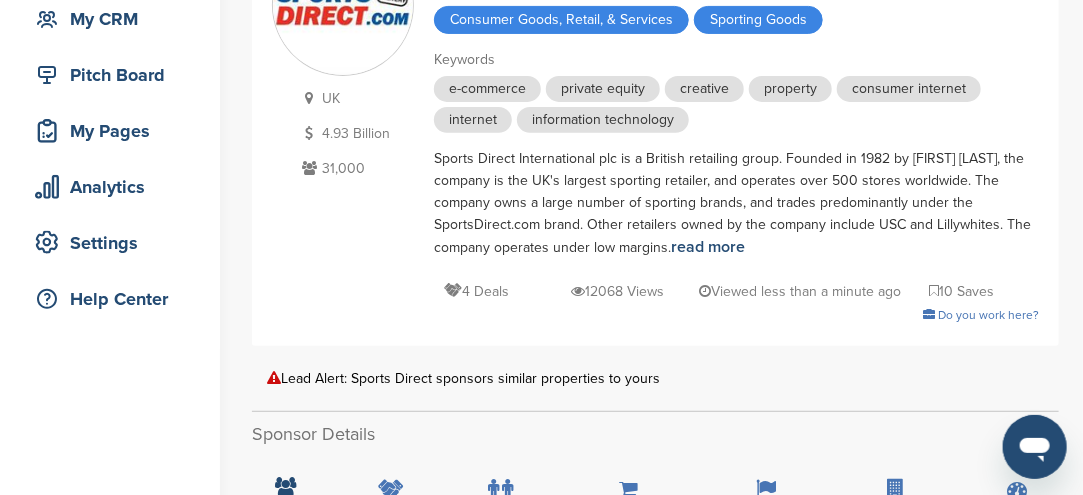scroll, scrollTop: 200, scrollLeft: 0, axis: vertical 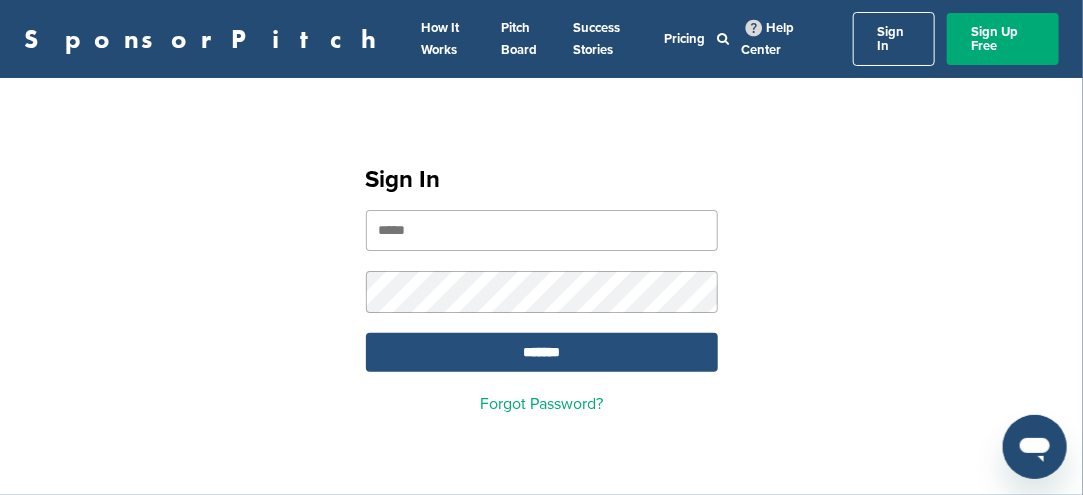 type on "**********" 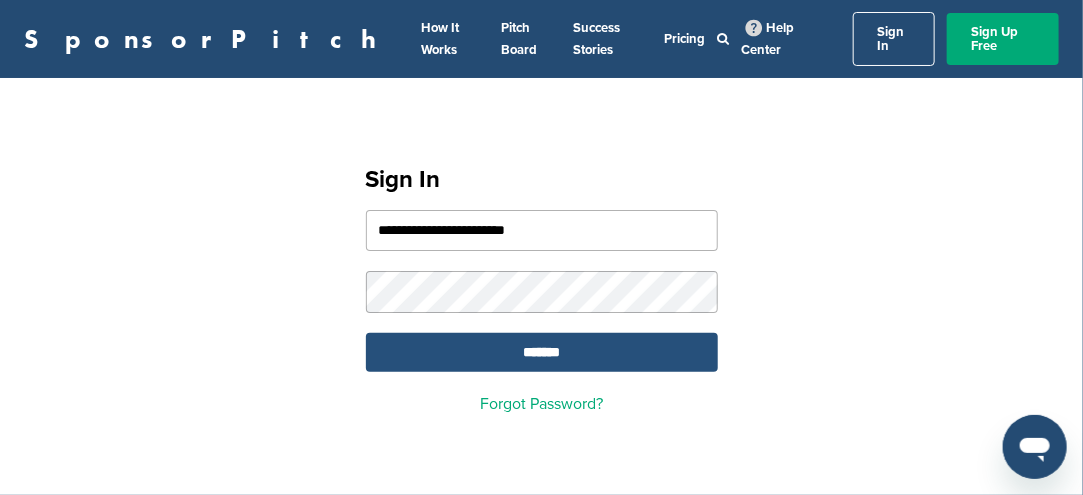 click on "*******" at bounding box center (542, 352) 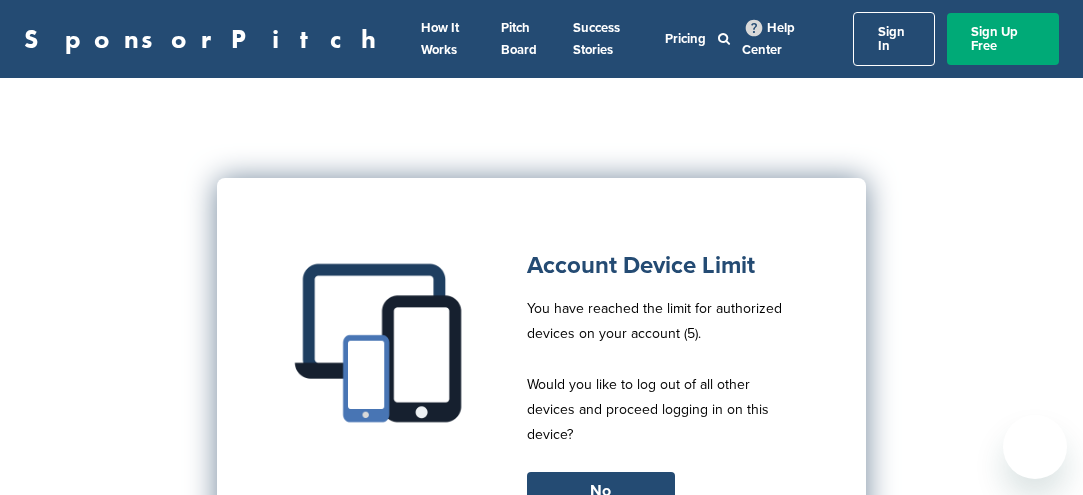 scroll, scrollTop: 0, scrollLeft: 0, axis: both 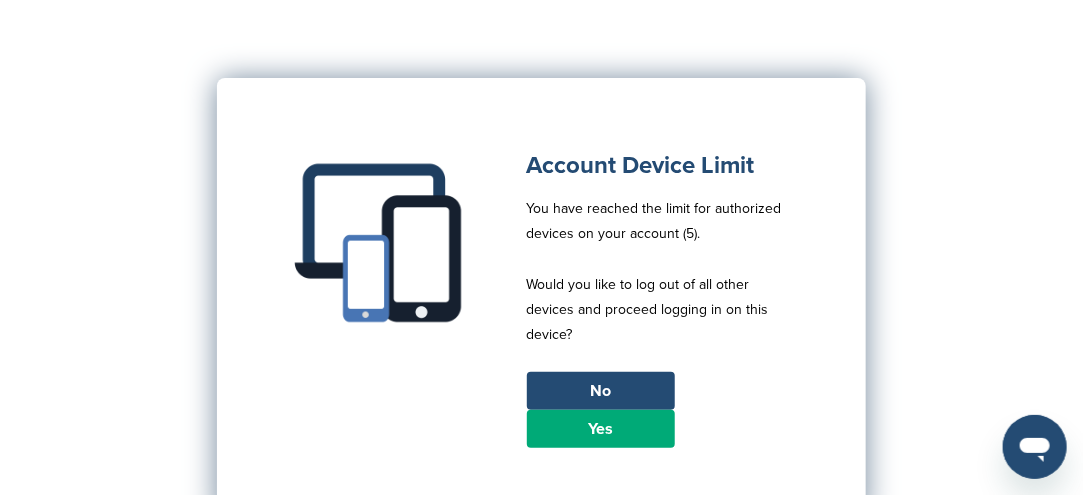 click on "No" at bounding box center (601, 391) 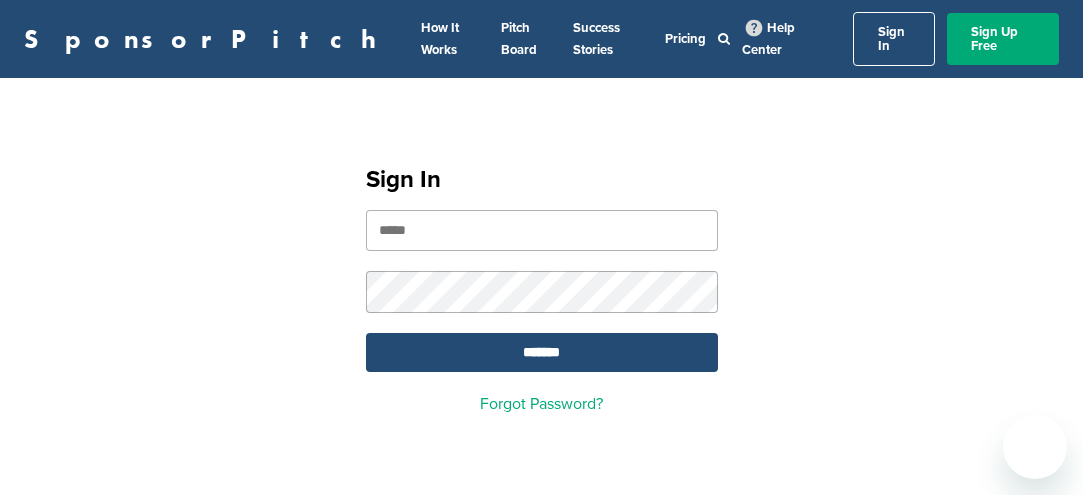 scroll, scrollTop: 0, scrollLeft: 0, axis: both 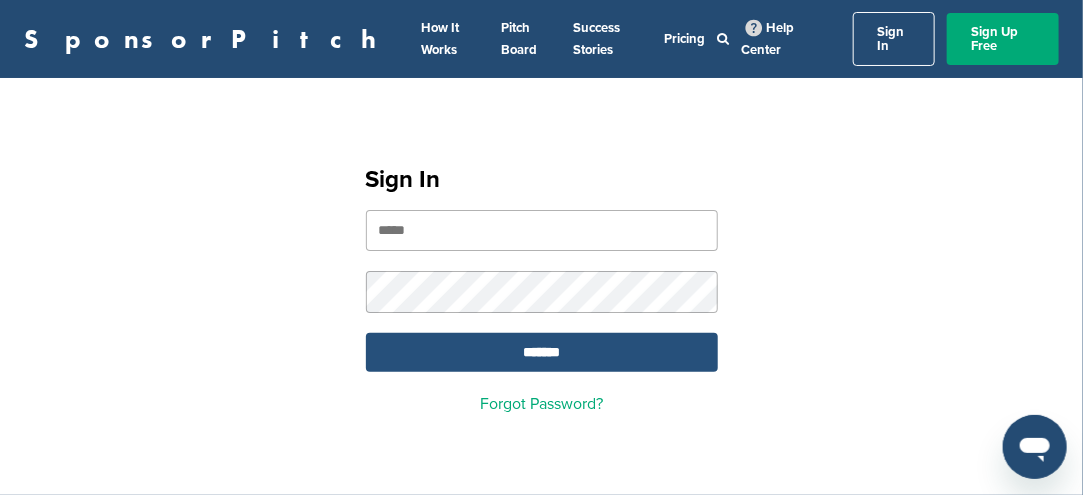 type on "**********" 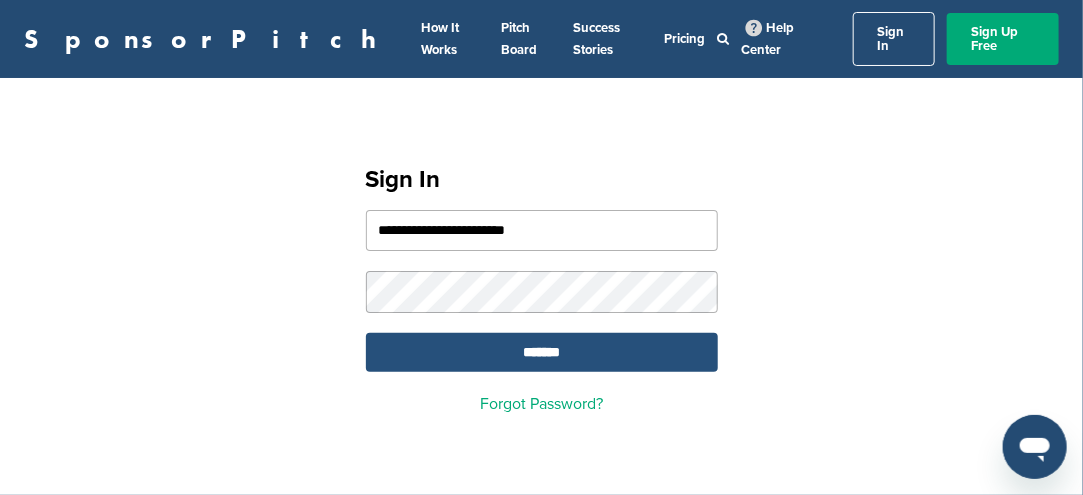 click on "*******" at bounding box center (542, 352) 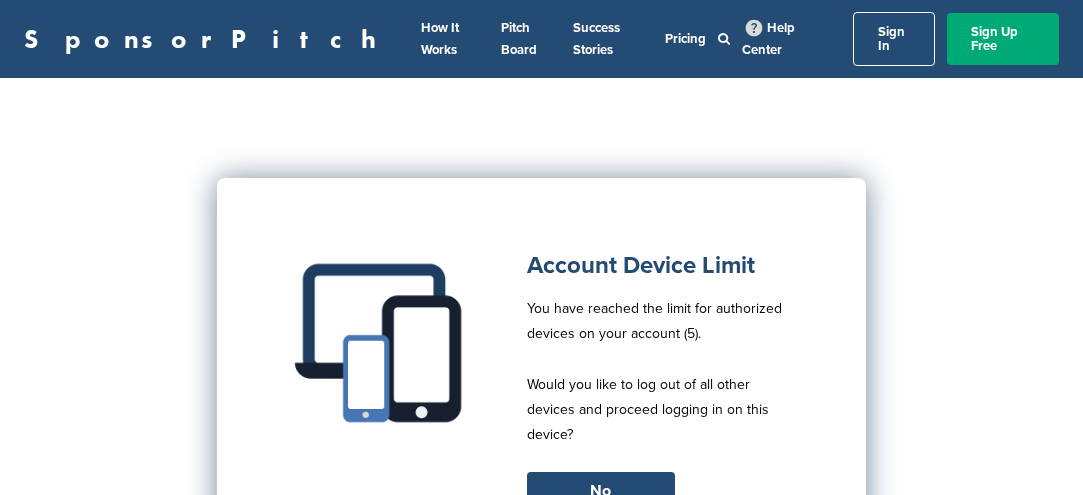 scroll, scrollTop: 0, scrollLeft: 0, axis: both 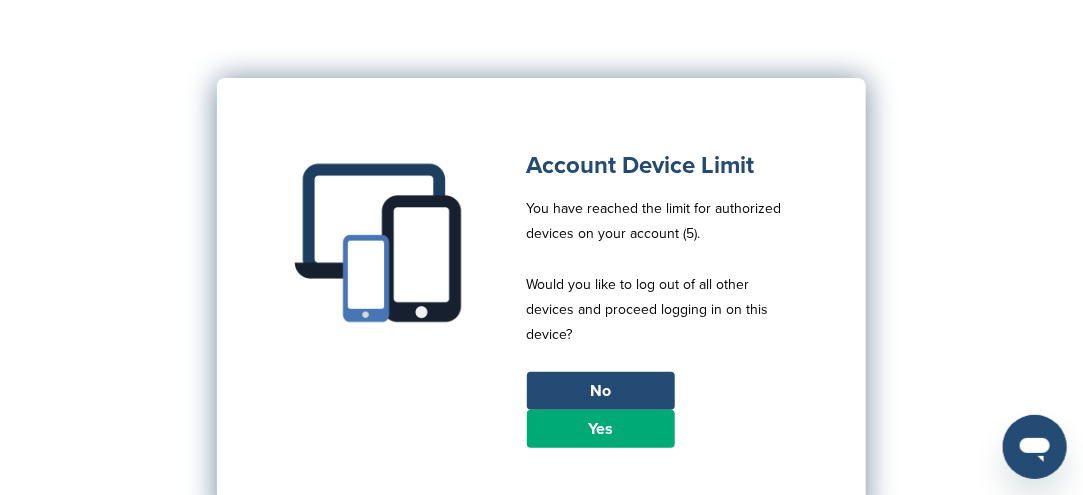 click on "Yes" at bounding box center [601, 429] 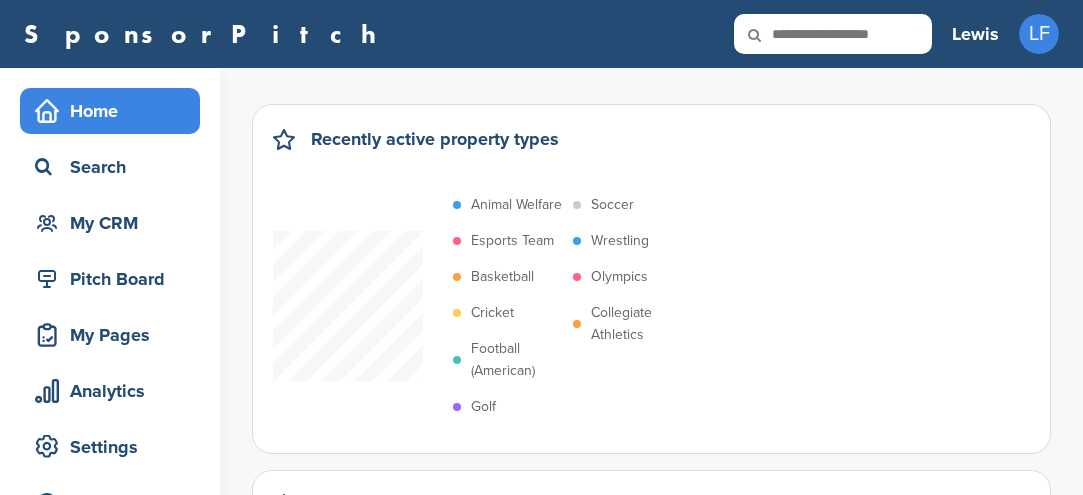 scroll, scrollTop: 0, scrollLeft: 0, axis: both 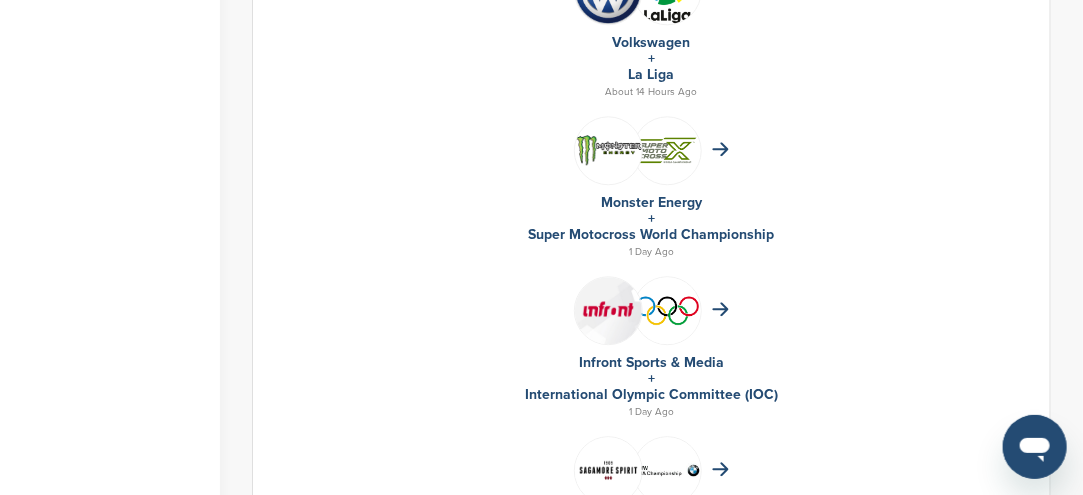 click on "Monster Energy" at bounding box center [651, 202] 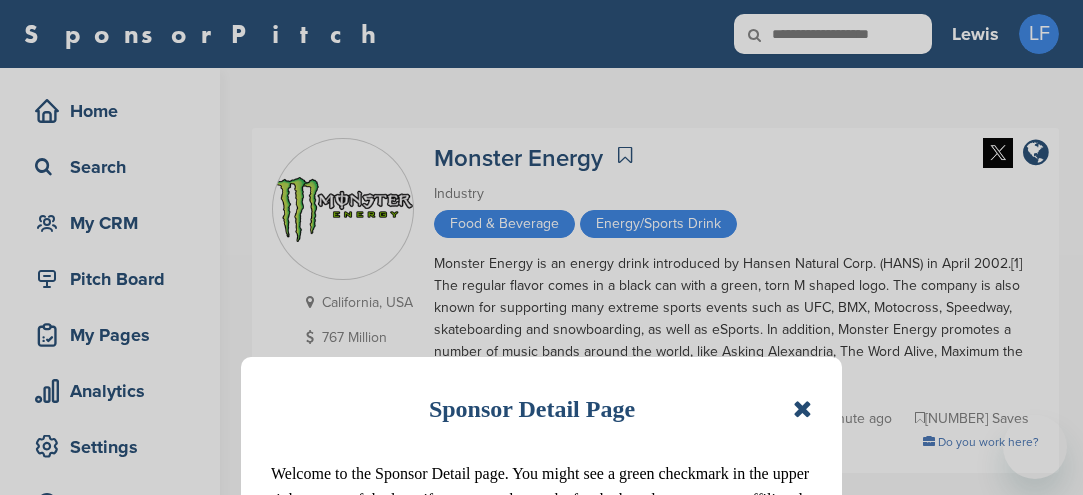 scroll, scrollTop: 0, scrollLeft: 0, axis: both 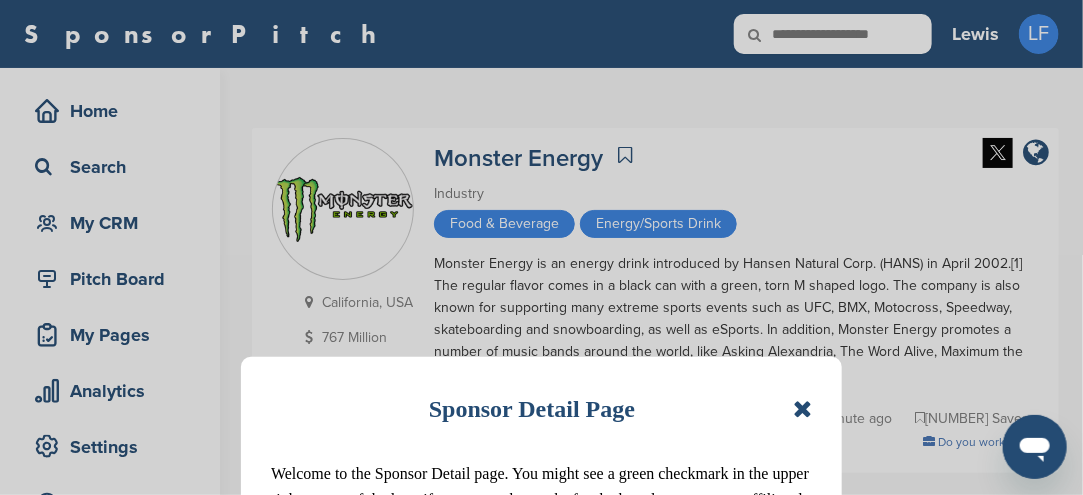 click at bounding box center [802, 409] 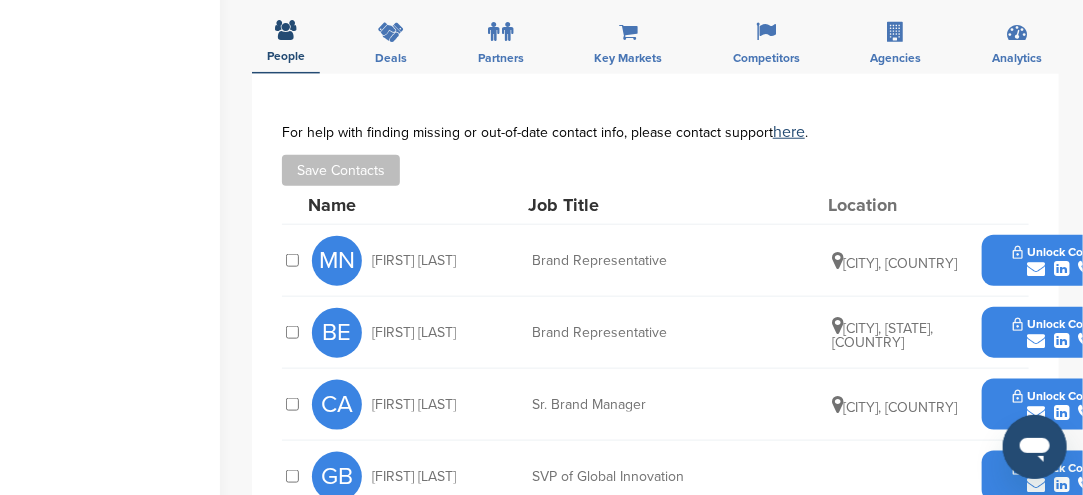 scroll, scrollTop: 600, scrollLeft: 0, axis: vertical 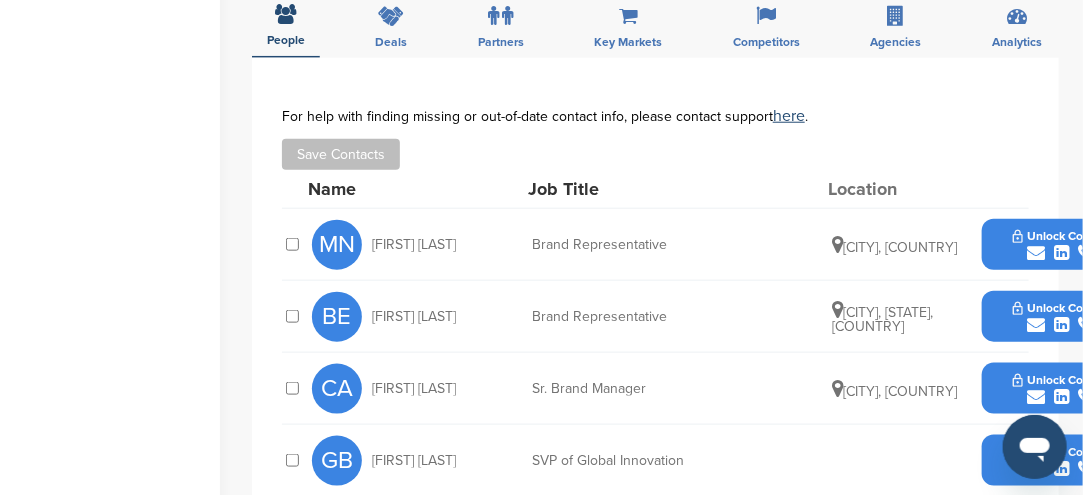 click at bounding box center (1036, 253) 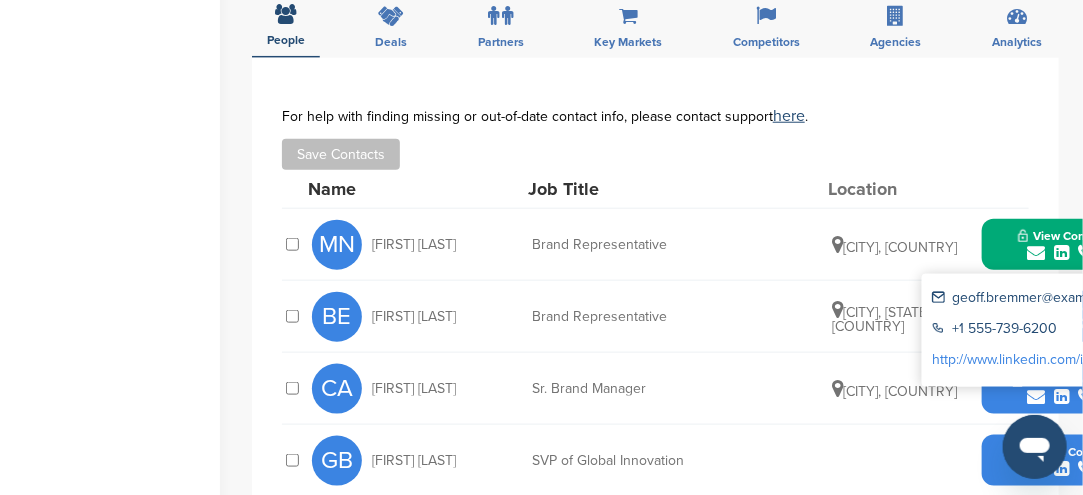 drag, startPoint x: 975, startPoint y: 298, endPoint x: 988, endPoint y: 308, distance: 16.40122 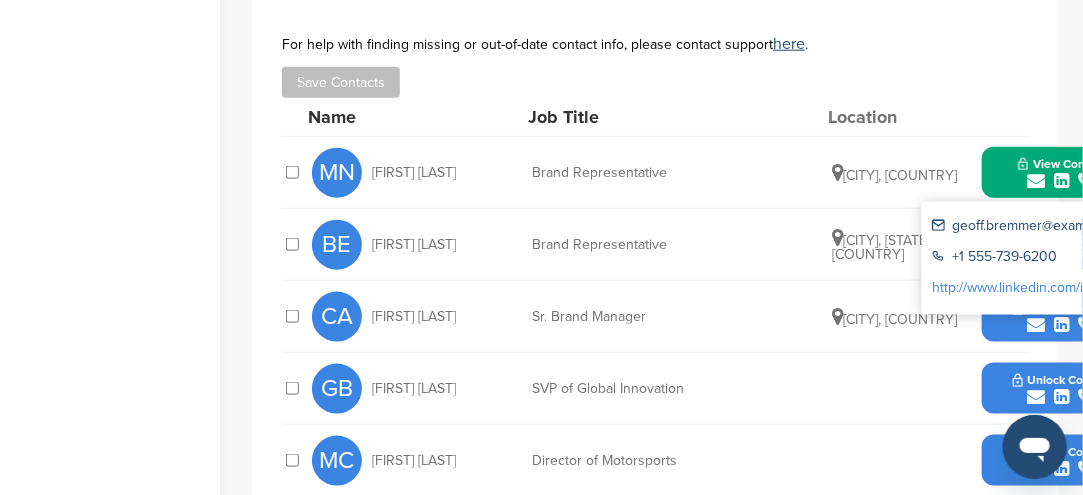 scroll, scrollTop: 700, scrollLeft: 0, axis: vertical 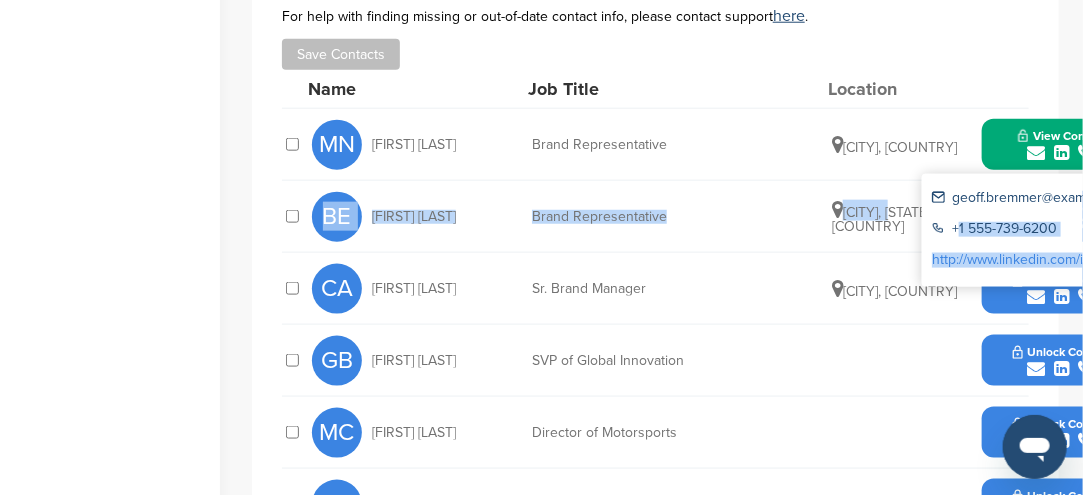 drag, startPoint x: 934, startPoint y: 217, endPoint x: 895, endPoint y: 208, distance: 40.024994 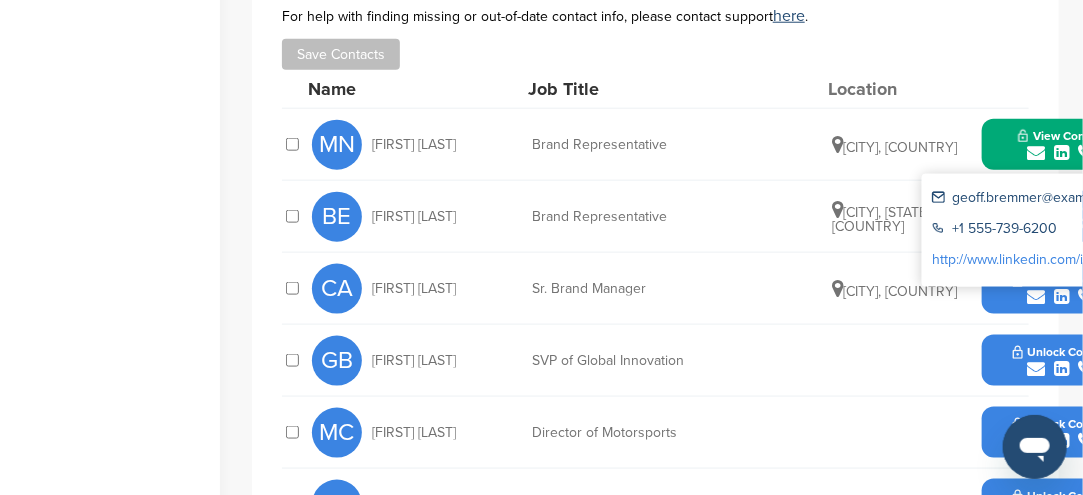 click on "GB
Geoff Bremmer
SVP of Global Innovation
Unlock Contact" at bounding box center [727, 360] 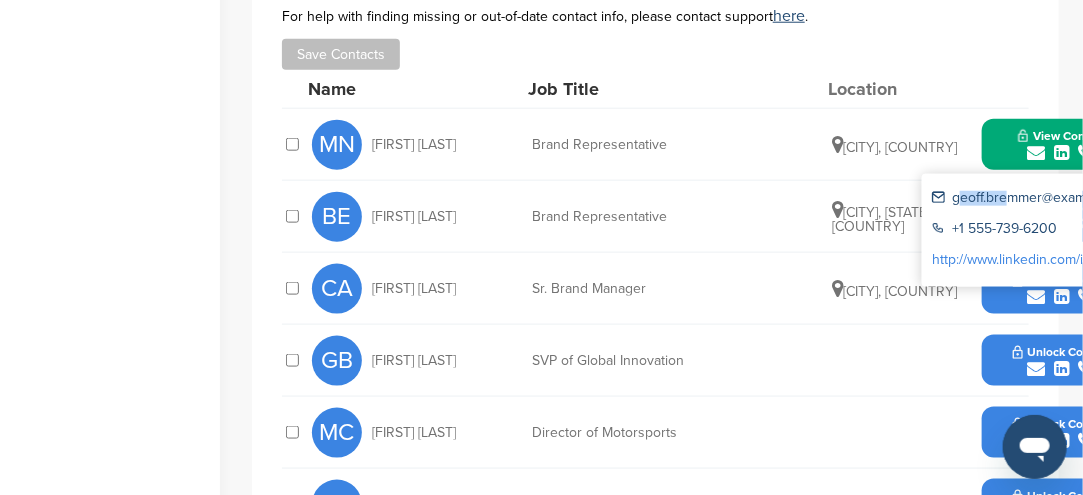 click on "mohammad.nasrullah@monsterenergy.com" at bounding box center [1024, 199] 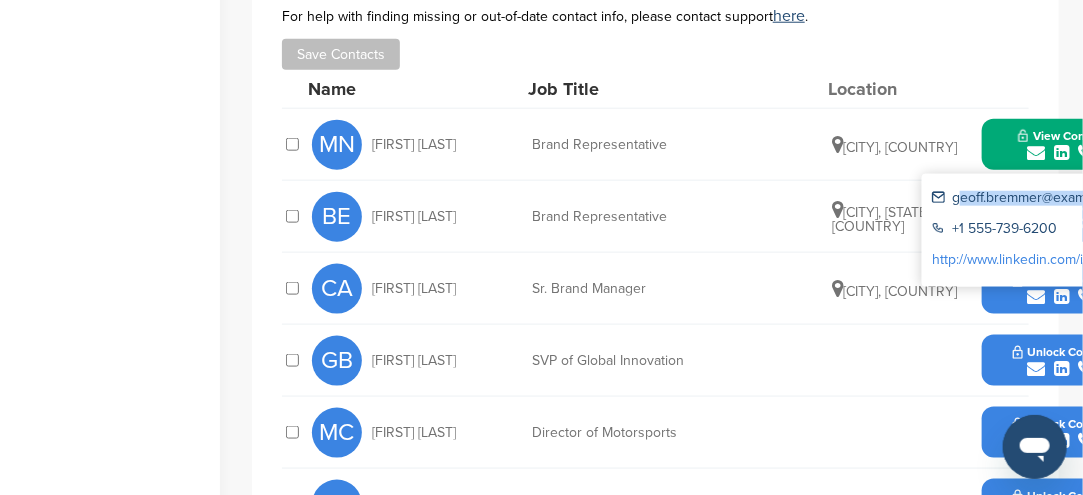 drag, startPoint x: 953, startPoint y: 196, endPoint x: 1080, endPoint y: 208, distance: 127.56567 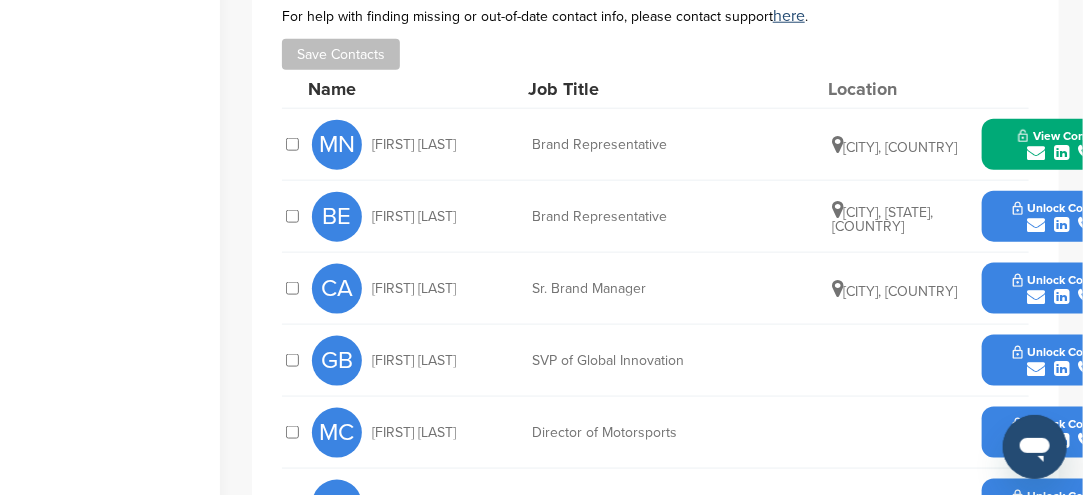 click at bounding box center (1036, 153) 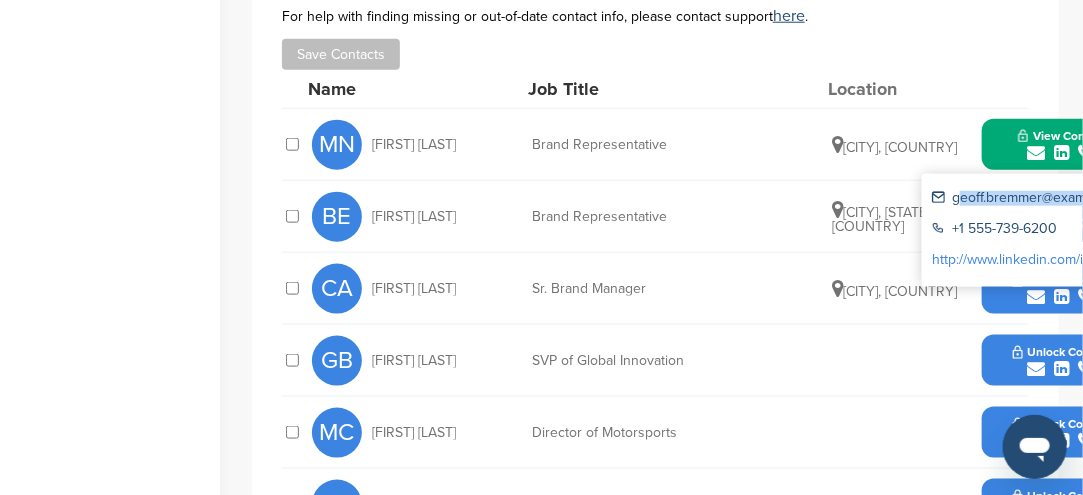 click at bounding box center [1036, 153] 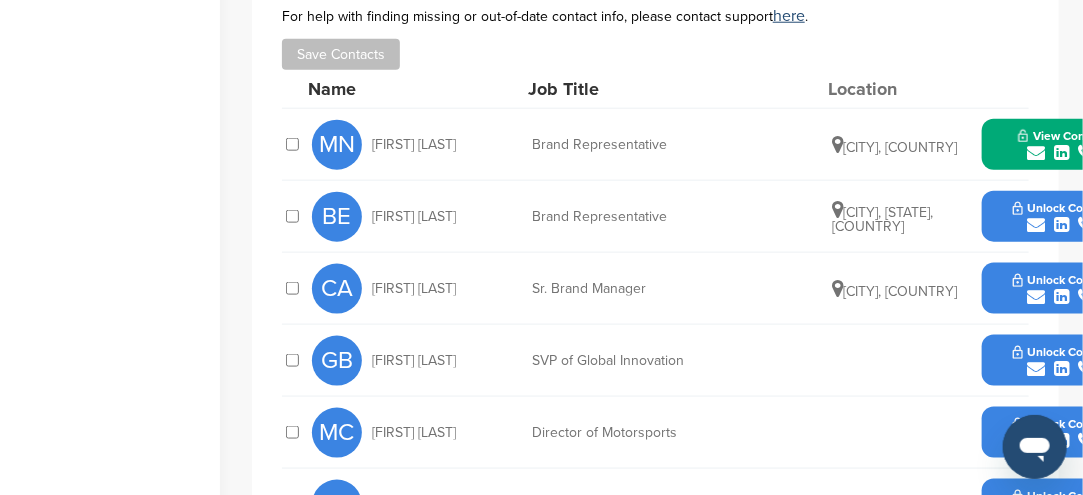 click at bounding box center (1036, 153) 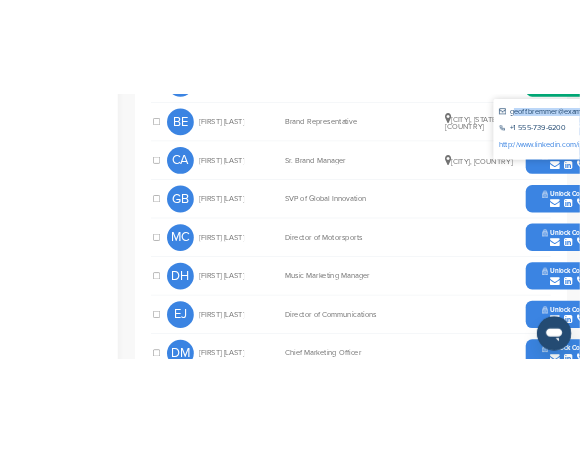 scroll, scrollTop: 700, scrollLeft: 0, axis: vertical 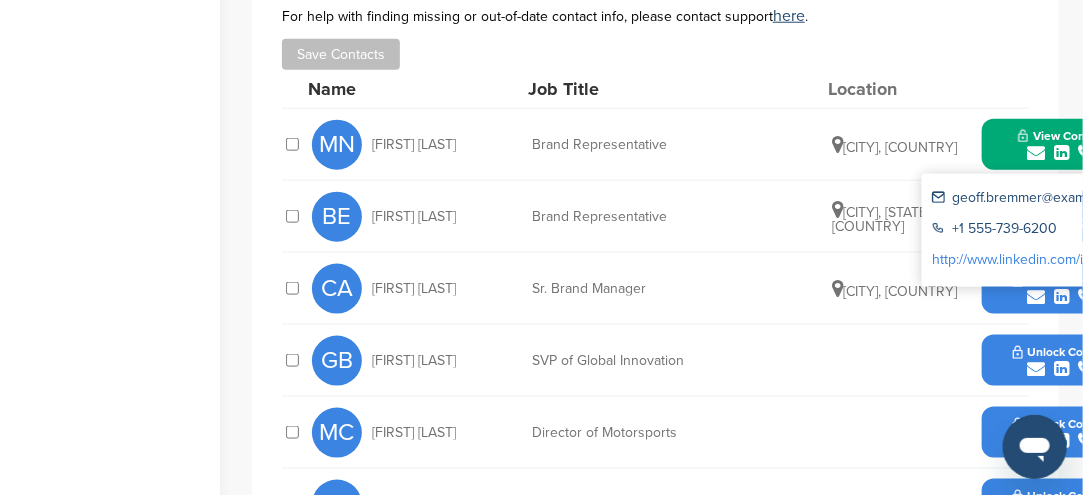 click on "BE
Brandon Elmore
Brand Representative
Tulsa, Oklahoma, United States
Unlock Contact" at bounding box center (727, 216) 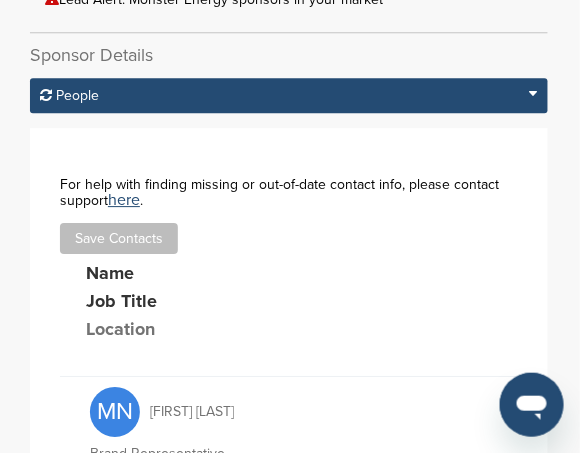 click on "MN" at bounding box center [115, 412] 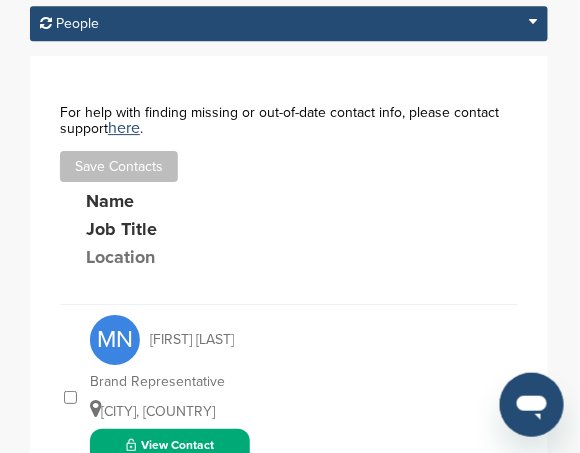 scroll, scrollTop: 800, scrollLeft: 0, axis: vertical 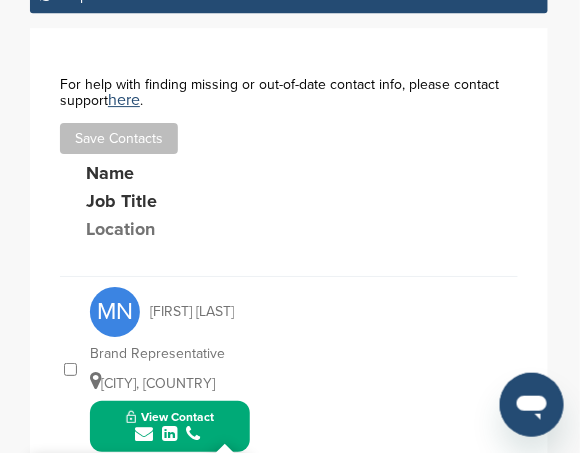 click at bounding box center [144, 434] 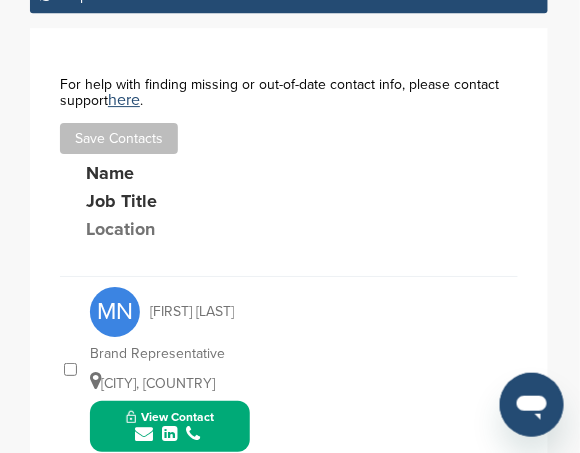 click at bounding box center [144, 434] 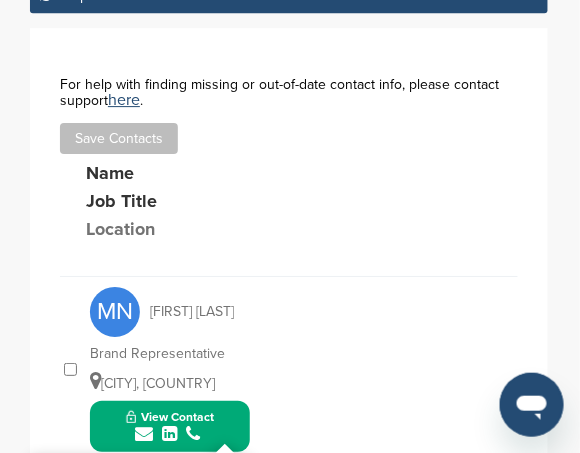 click at bounding box center (144, 434) 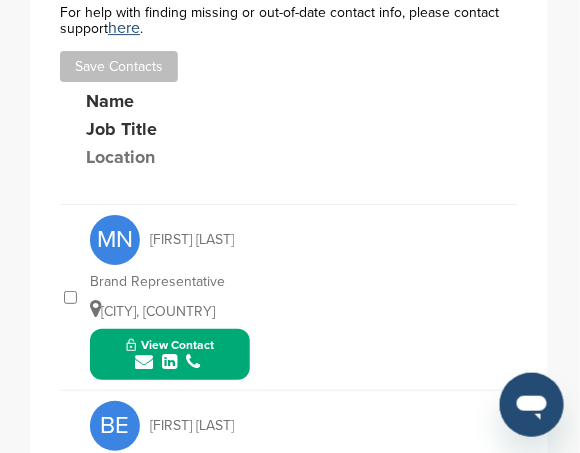 scroll, scrollTop: 900, scrollLeft: 0, axis: vertical 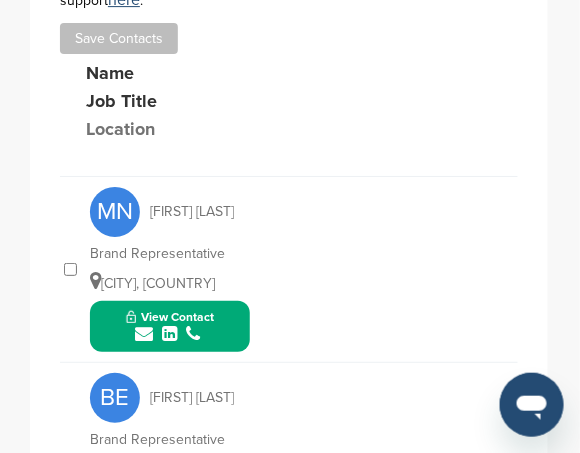 click at bounding box center [144, 334] 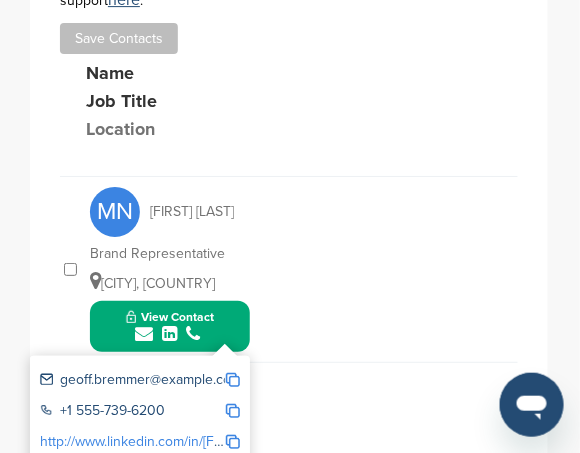 click at bounding box center (233, 380) 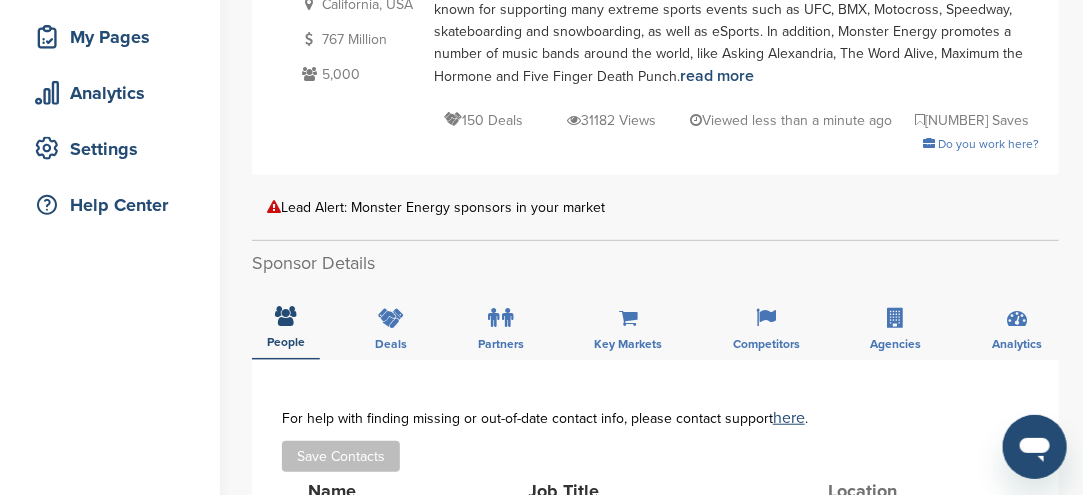 scroll, scrollTop: 300, scrollLeft: 0, axis: vertical 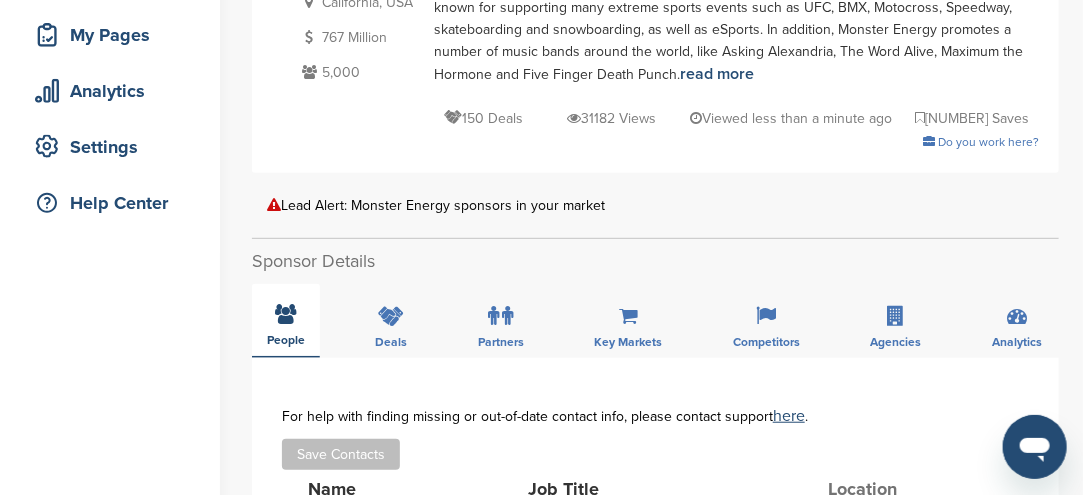 click at bounding box center [286, 314] 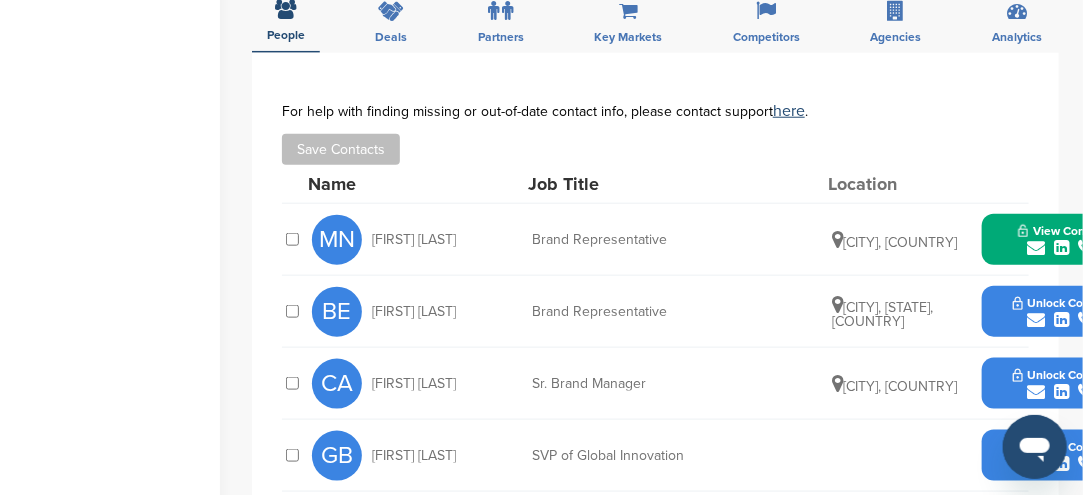 scroll, scrollTop: 700, scrollLeft: 0, axis: vertical 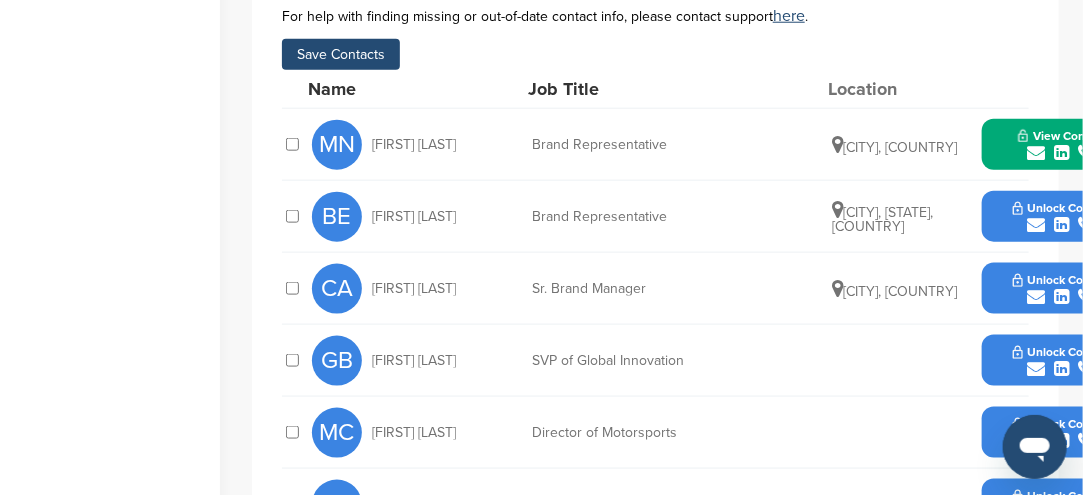 click on "MN" at bounding box center (337, 145) 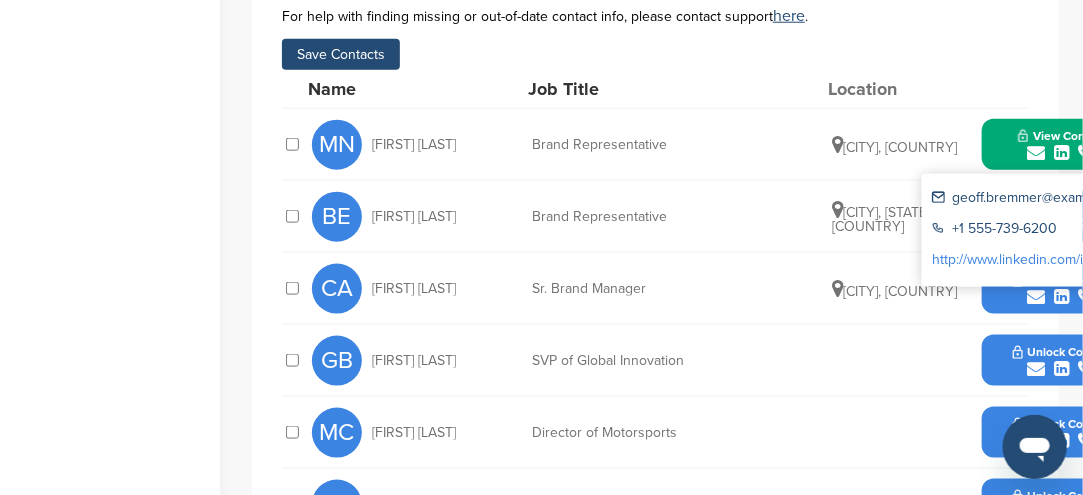 click on "mohammad.nasrullah@monsterenergy.com" at bounding box center (1024, 199) 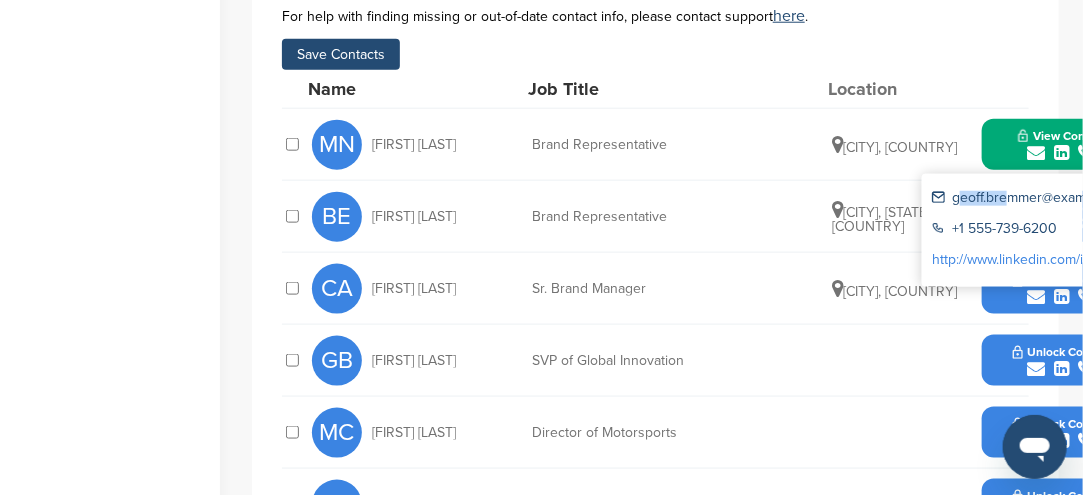 click on "mohammad.nasrullah@monsterenergy.com" at bounding box center (1024, 199) 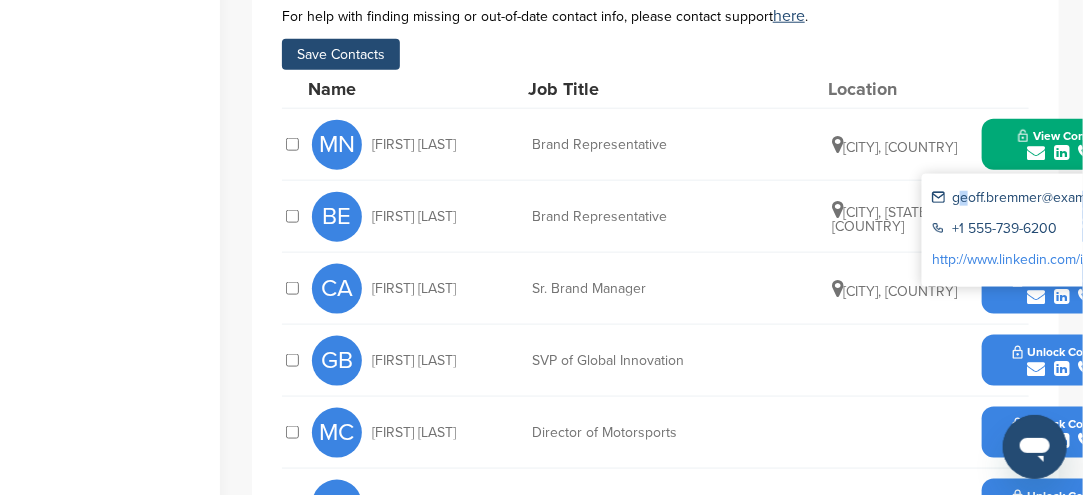 drag, startPoint x: 958, startPoint y: 212, endPoint x: 924, endPoint y: 213, distance: 34.0147 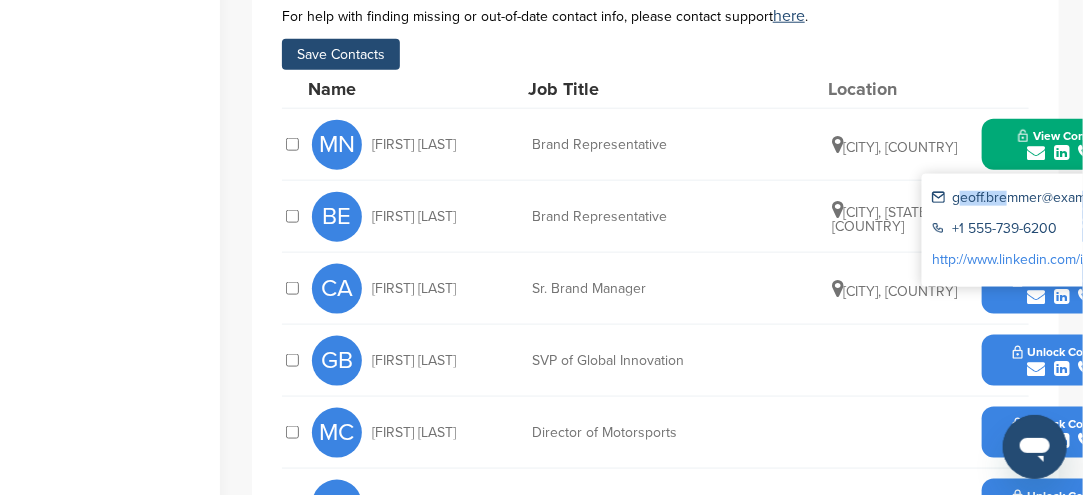 click on "mohammad.nasrullah@monsterenergy.com" at bounding box center [1024, 199] 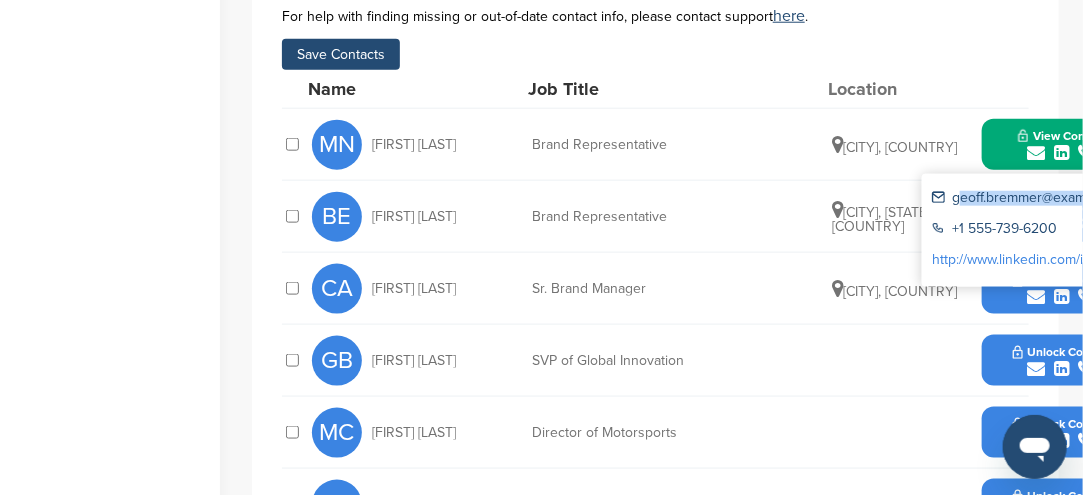 drag, startPoint x: 953, startPoint y: 193, endPoint x: 1073, endPoint y: 193, distance: 120 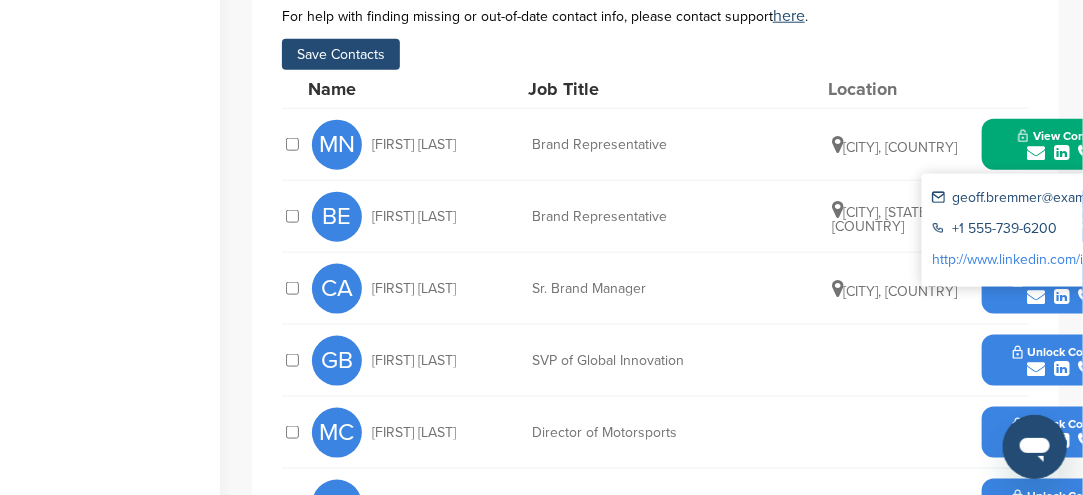 click on "Mohammad Nasrullah" at bounding box center (414, 145) 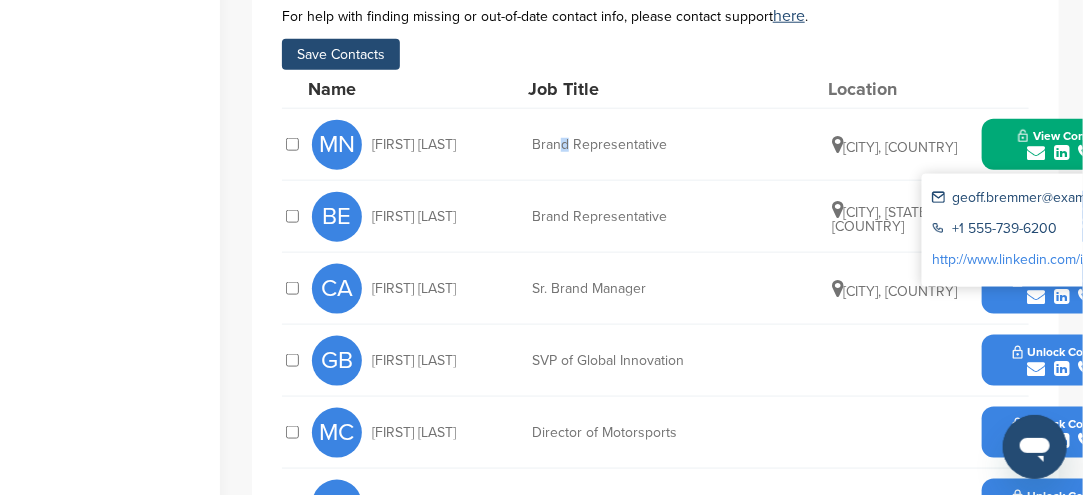 click on "Brand Representative" at bounding box center [682, 145] 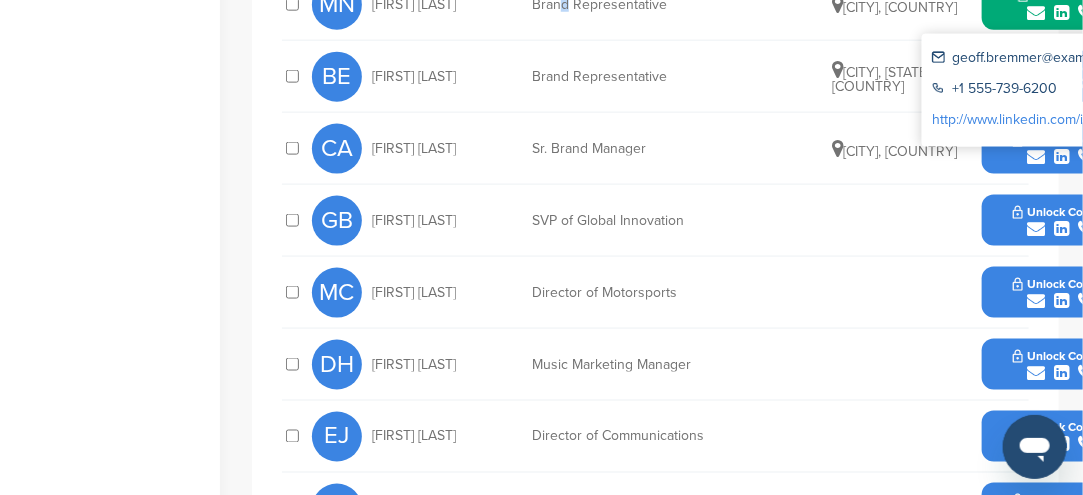 scroll, scrollTop: 800, scrollLeft: 0, axis: vertical 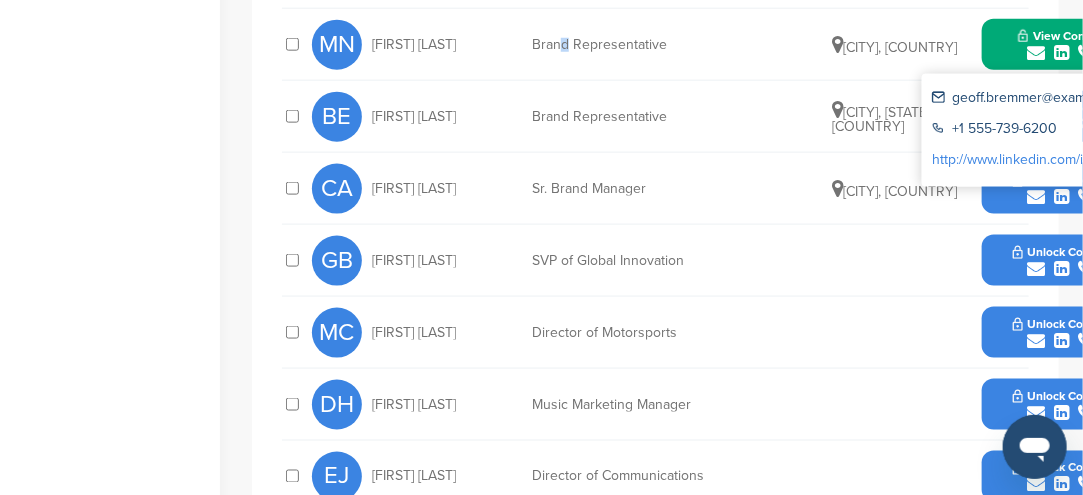 click at bounding box center (1036, 269) 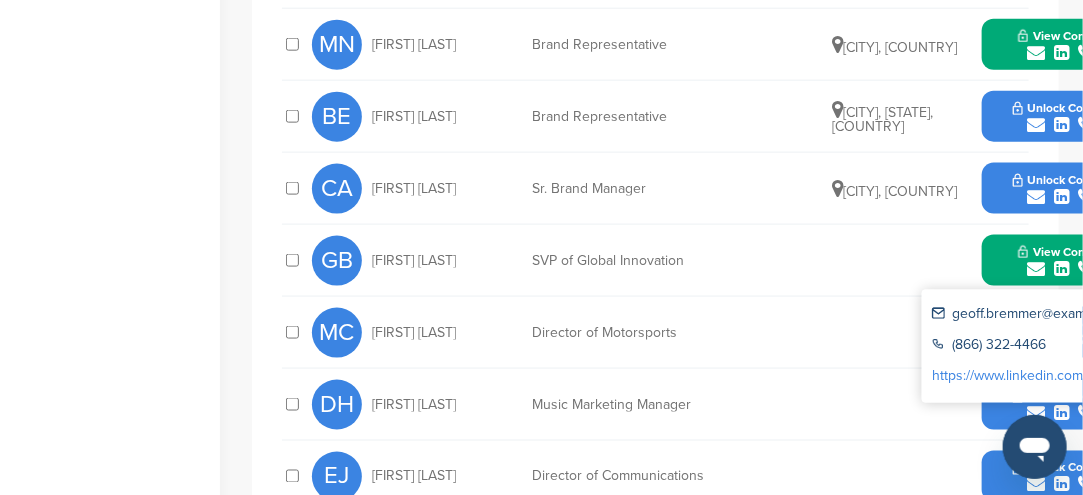 click on "geoff.bremmer@monsterenergy.com" at bounding box center (1024, 315) 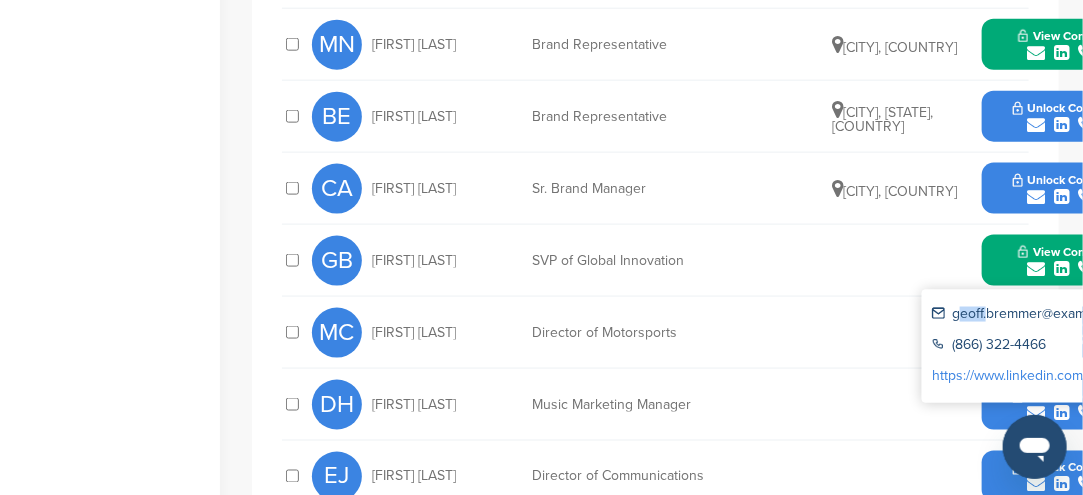 click on "geoff.bremmer@monsterenergy.com" at bounding box center (1024, 315) 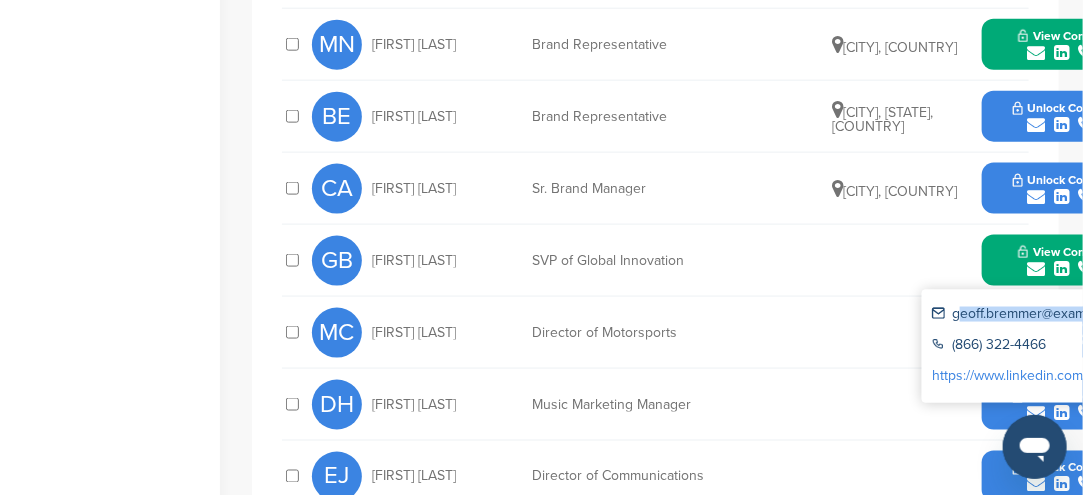 click on "geoff.bremmer@monsterenergy.com" at bounding box center [1024, 315] 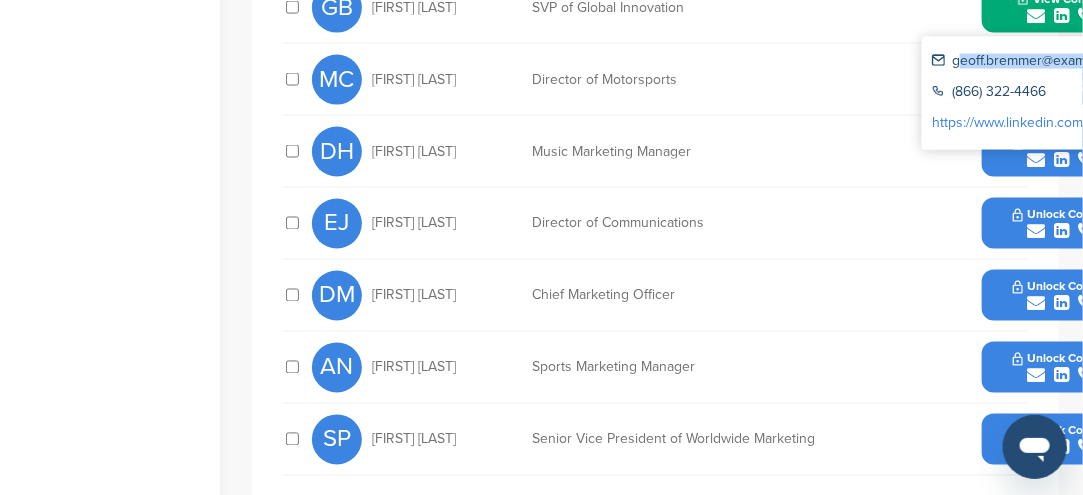 scroll, scrollTop: 1100, scrollLeft: 0, axis: vertical 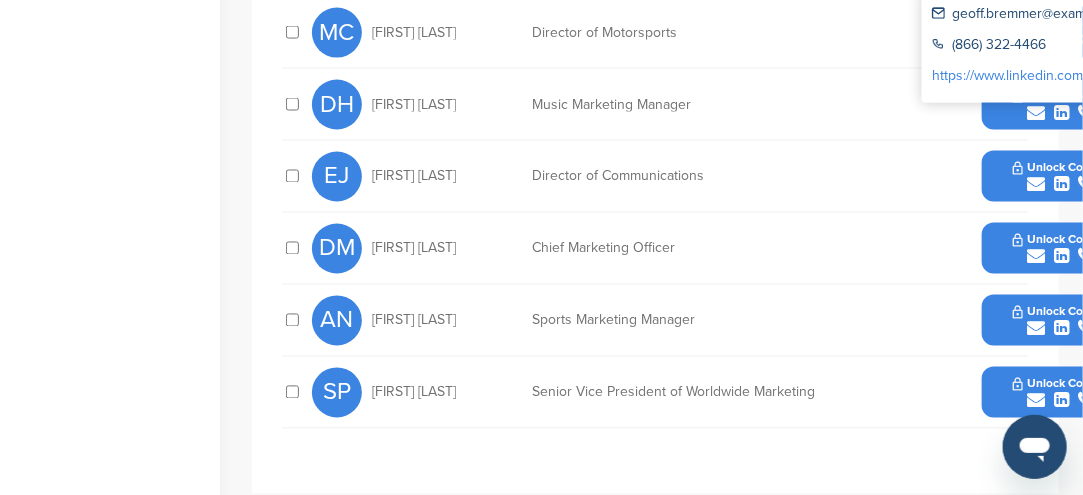 click on "AN" at bounding box center [337, 321] 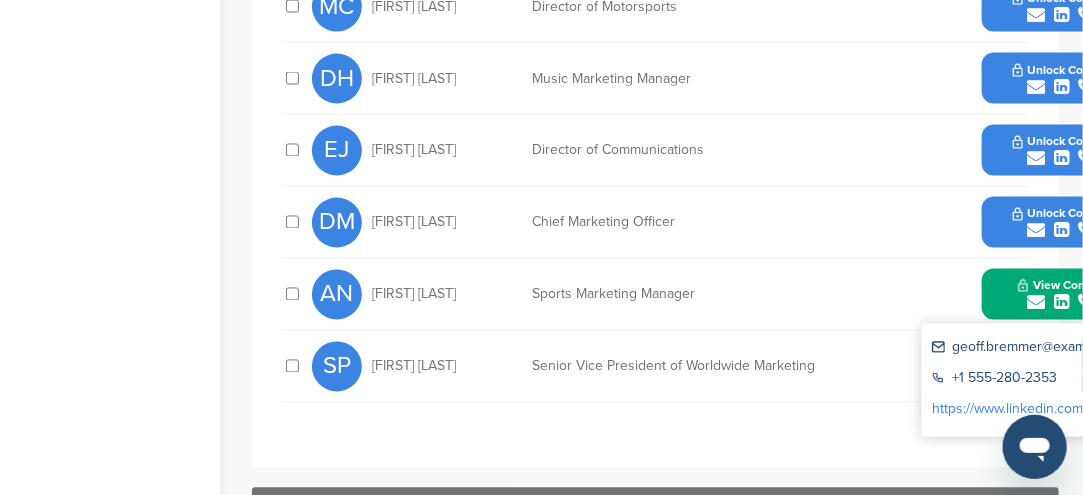 scroll, scrollTop: 1100, scrollLeft: 0, axis: vertical 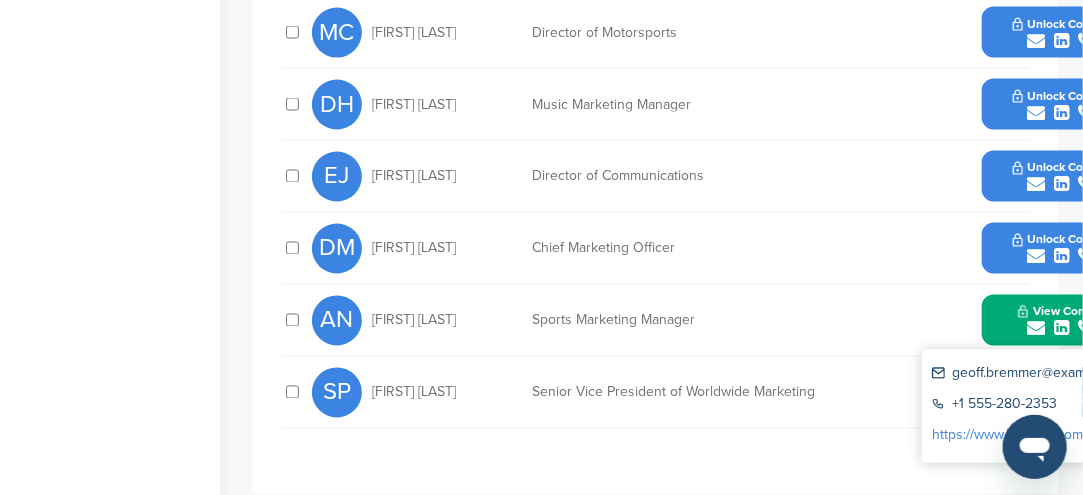 click on "aaron.nixon@monsterenergy.com" at bounding box center [1032, 375] 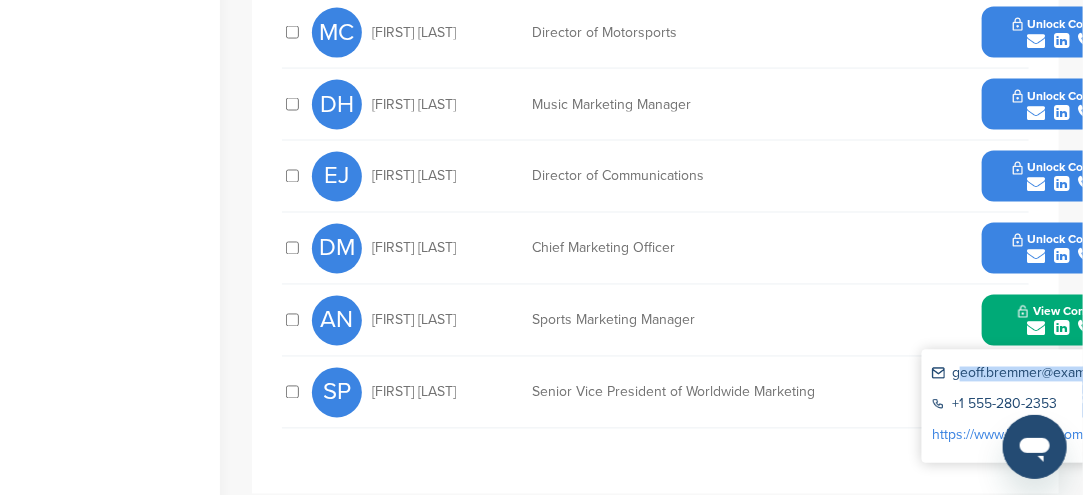 drag, startPoint x: 946, startPoint y: 369, endPoint x: 1078, endPoint y: 374, distance: 132.09467 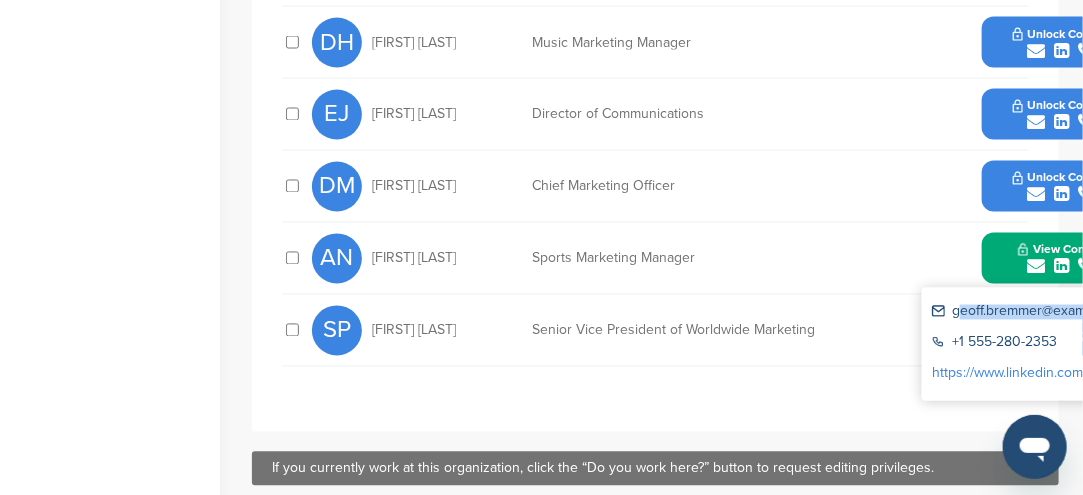 scroll, scrollTop: 1200, scrollLeft: 0, axis: vertical 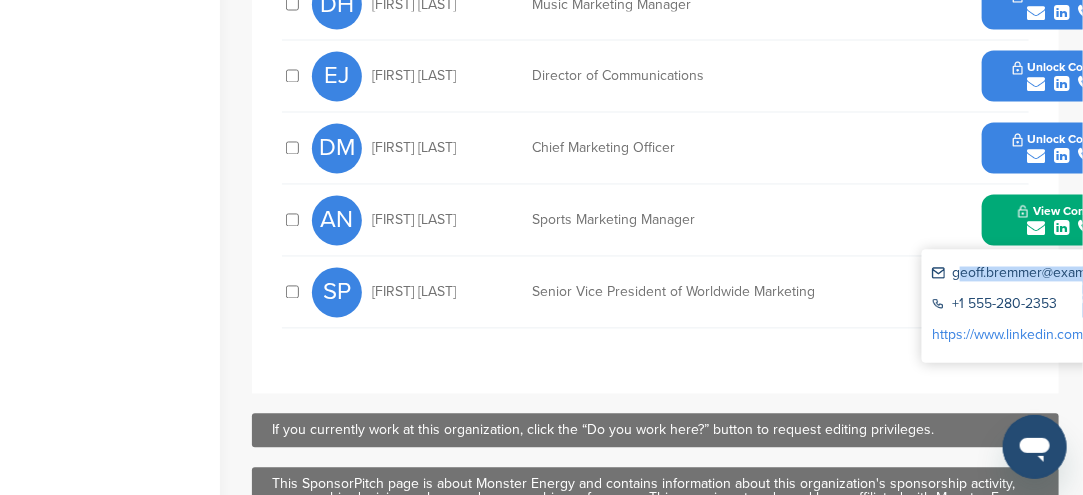 click on "https://www.linkedin.com/in/aaron-nixon-o-neill-9471228a" at bounding box center (1070, 335) 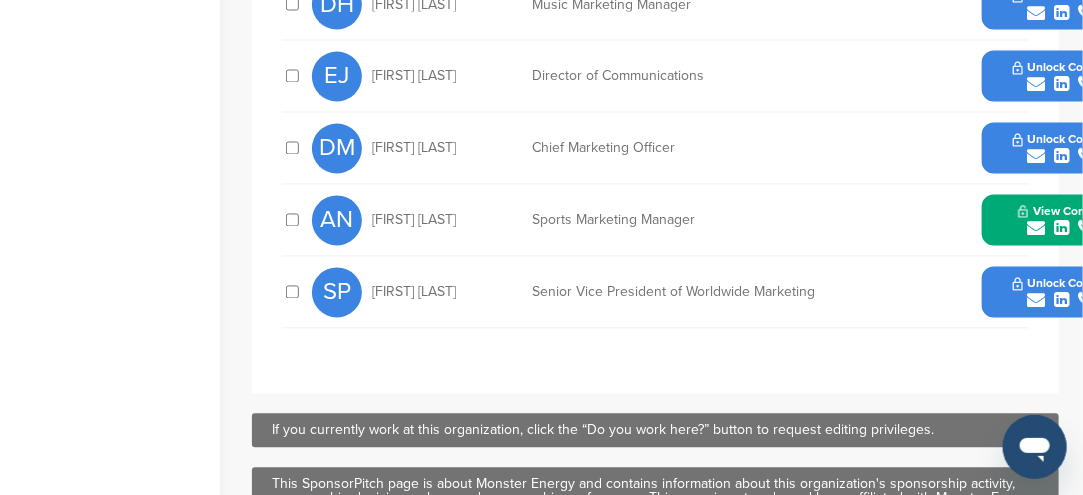 click on "Unlock Contact" at bounding box center (1062, 284) 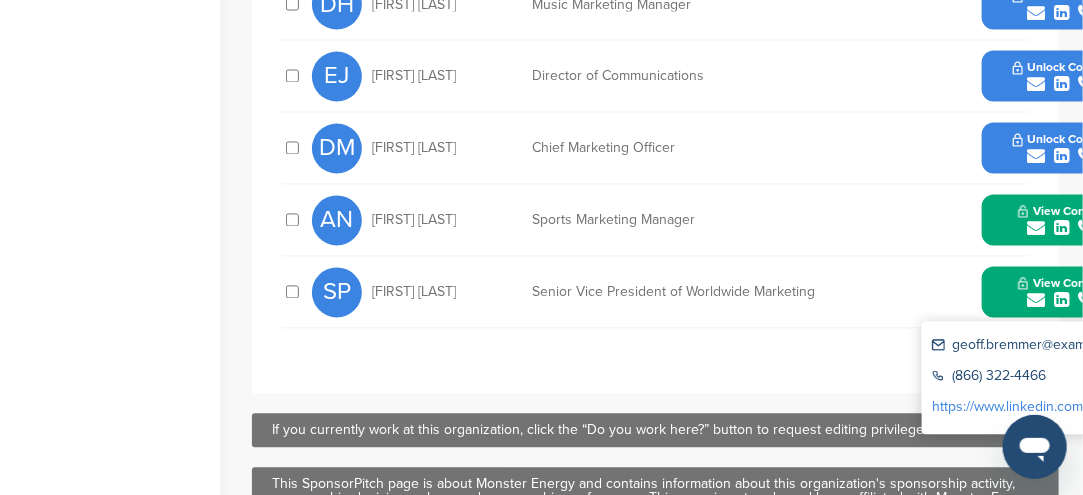 click at bounding box center (1036, 229) 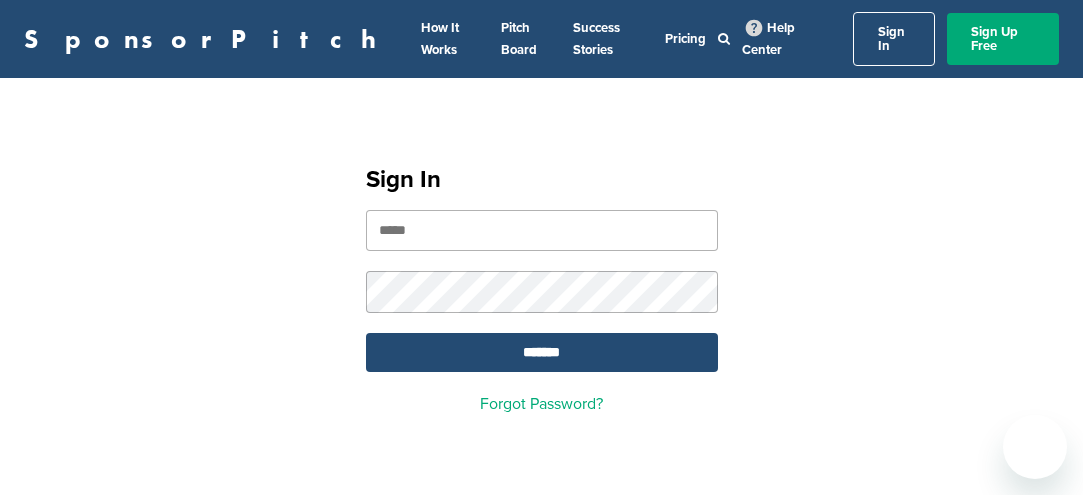 scroll, scrollTop: 0, scrollLeft: 0, axis: both 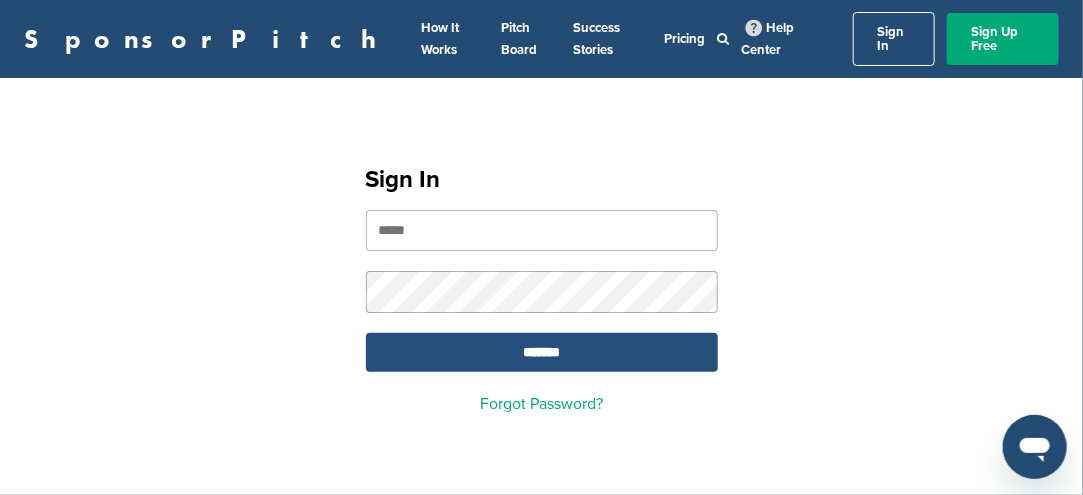 type on "**********" 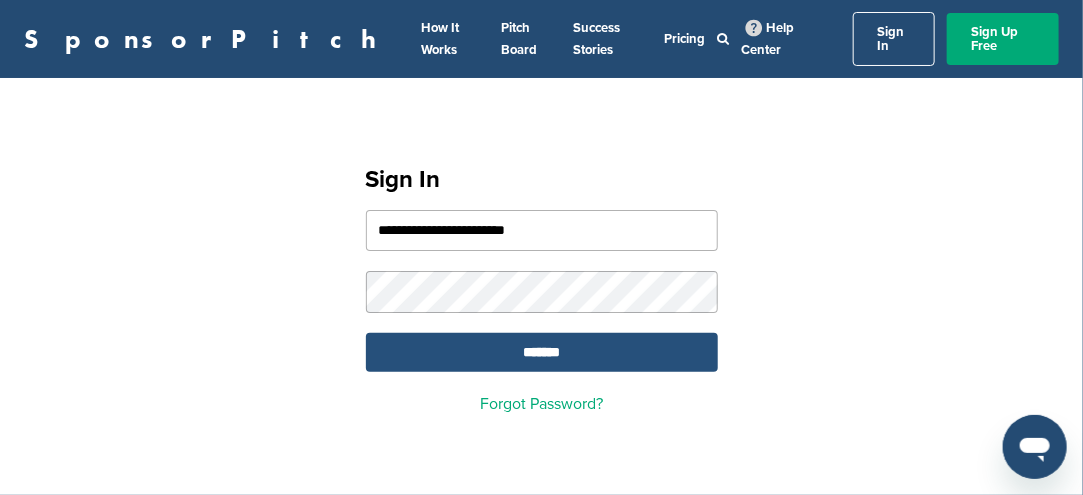 click on "*******" at bounding box center [542, 352] 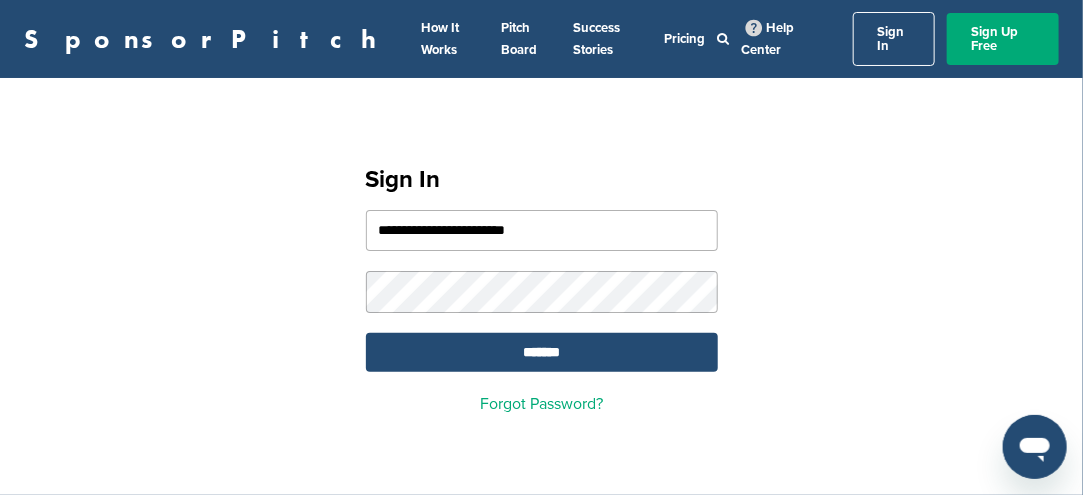 click on "**********" at bounding box center (542, 281) 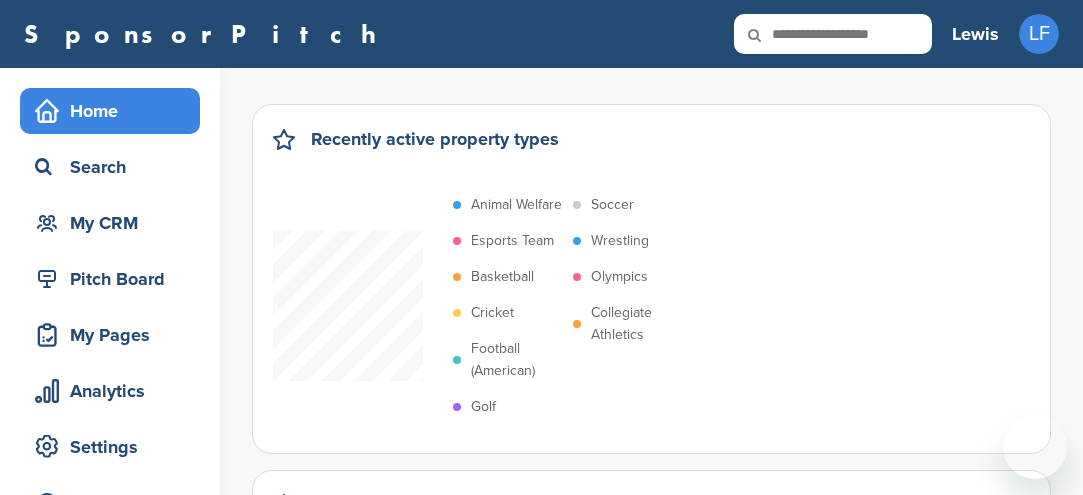 scroll, scrollTop: 0, scrollLeft: 0, axis: both 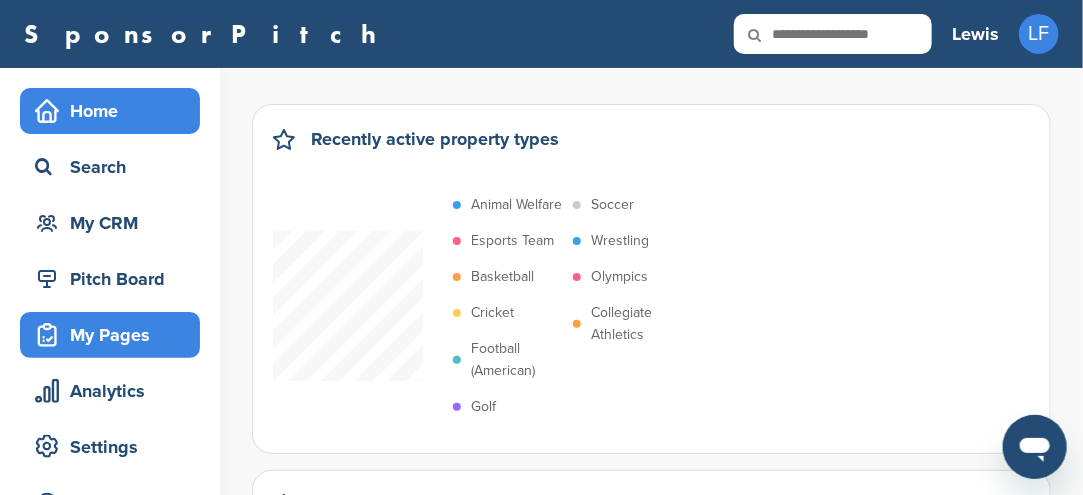 click on "My Pages" at bounding box center [110, 335] 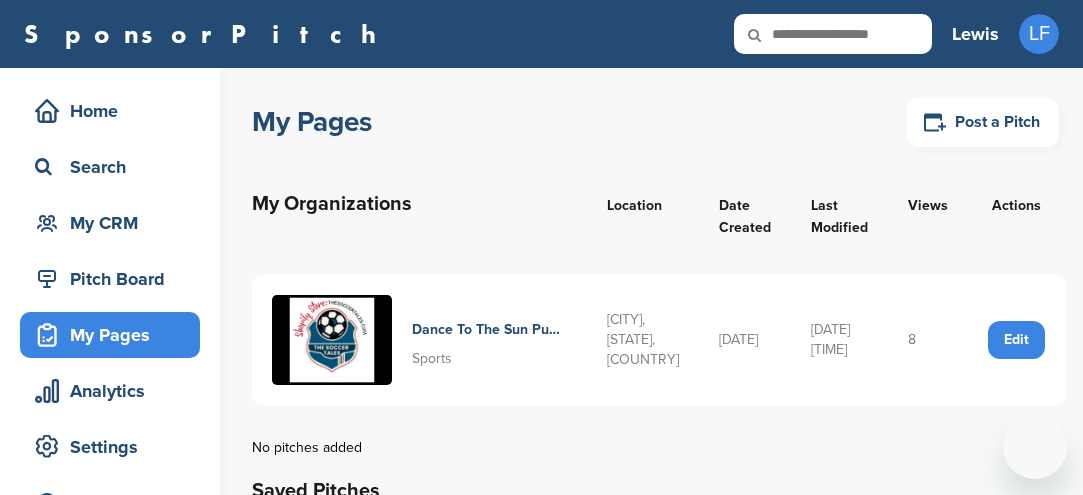 scroll, scrollTop: 0, scrollLeft: 0, axis: both 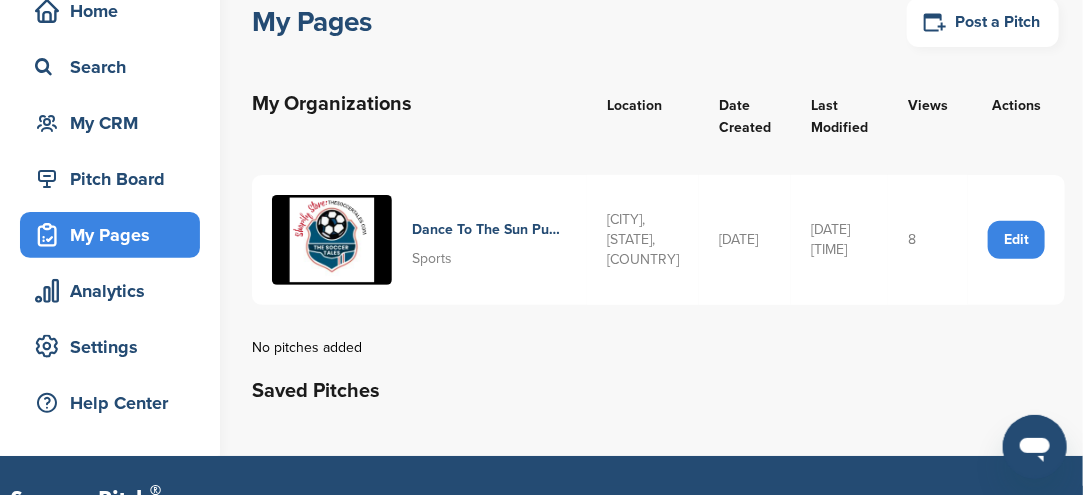drag, startPoint x: 641, startPoint y: 335, endPoint x: 605, endPoint y: 341, distance: 36.496574 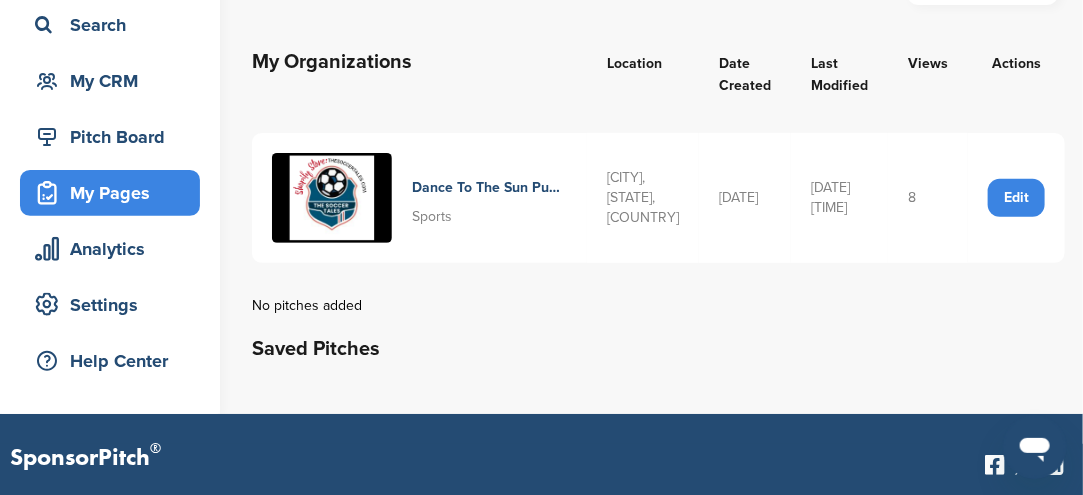 scroll, scrollTop: 200, scrollLeft: 0, axis: vertical 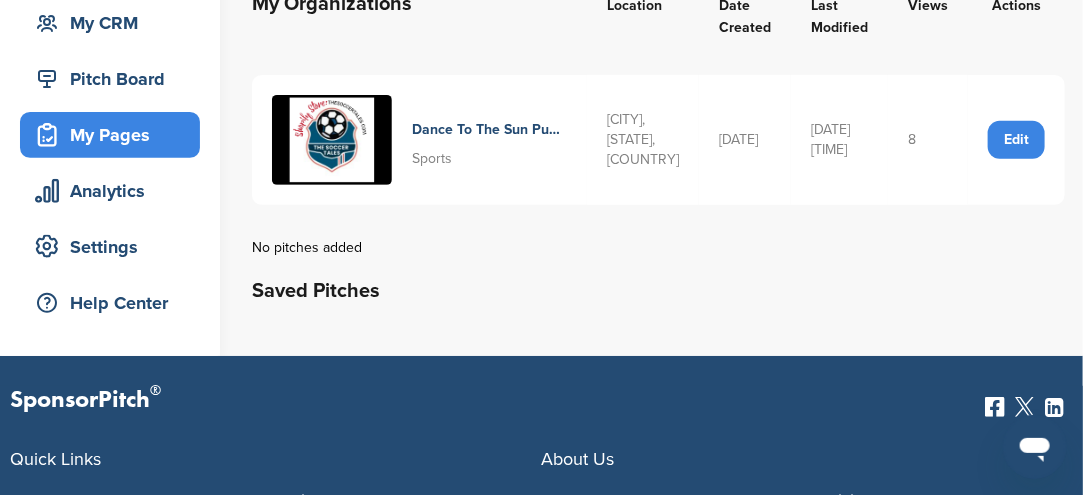 drag, startPoint x: 609, startPoint y: 345, endPoint x: 568, endPoint y: 422, distance: 87.23531 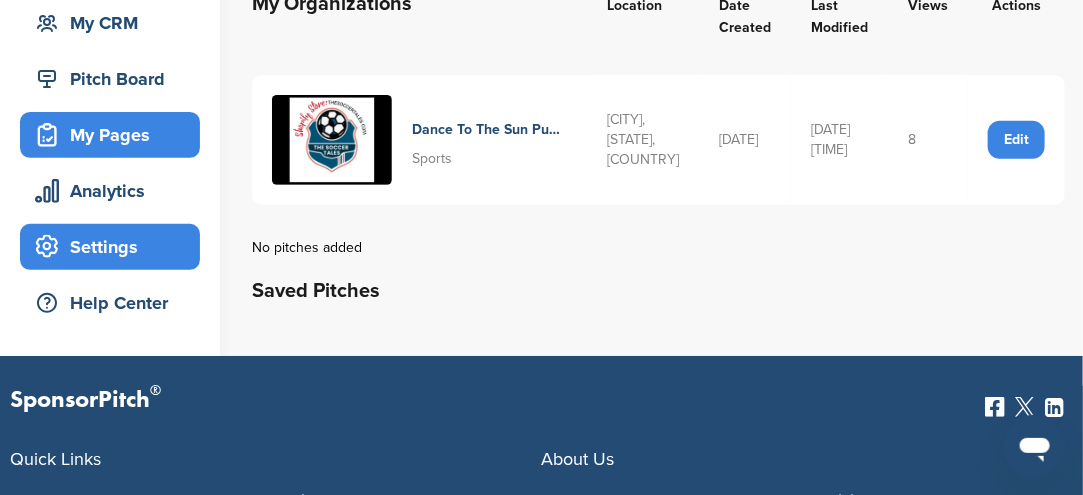 drag, startPoint x: 568, startPoint y: 422, endPoint x: 104, endPoint y: 245, distance: 496.61353 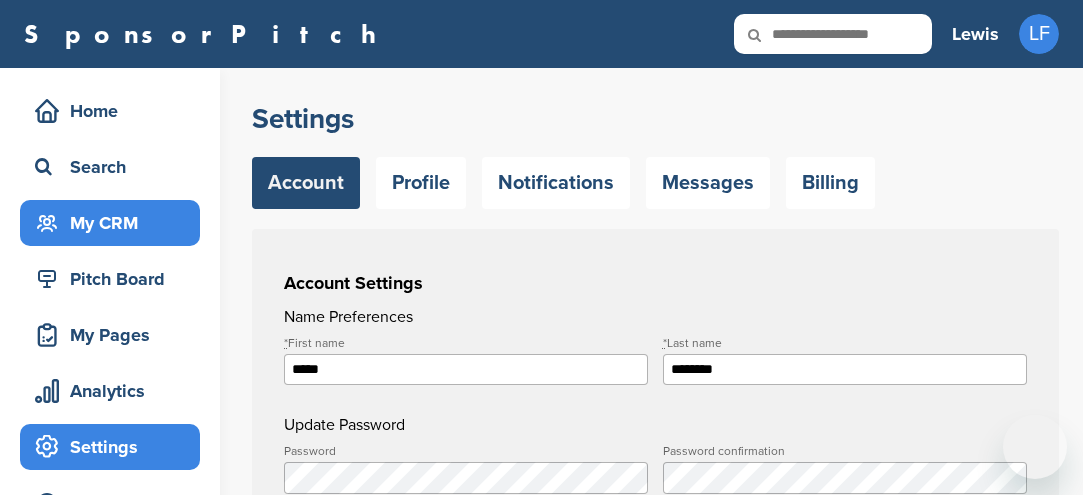 scroll, scrollTop: 0, scrollLeft: 0, axis: both 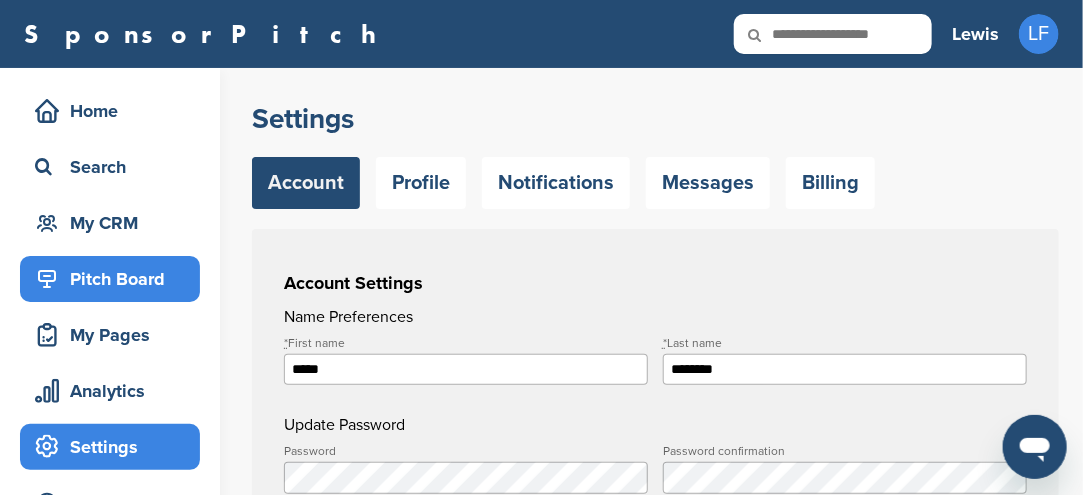 click on "Pitch Board" at bounding box center (115, 279) 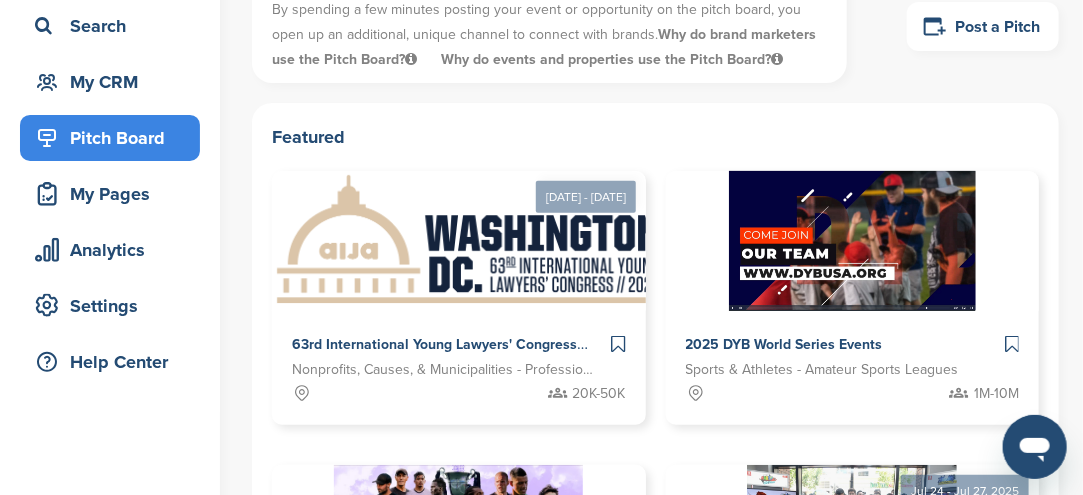 scroll, scrollTop: 200, scrollLeft: 0, axis: vertical 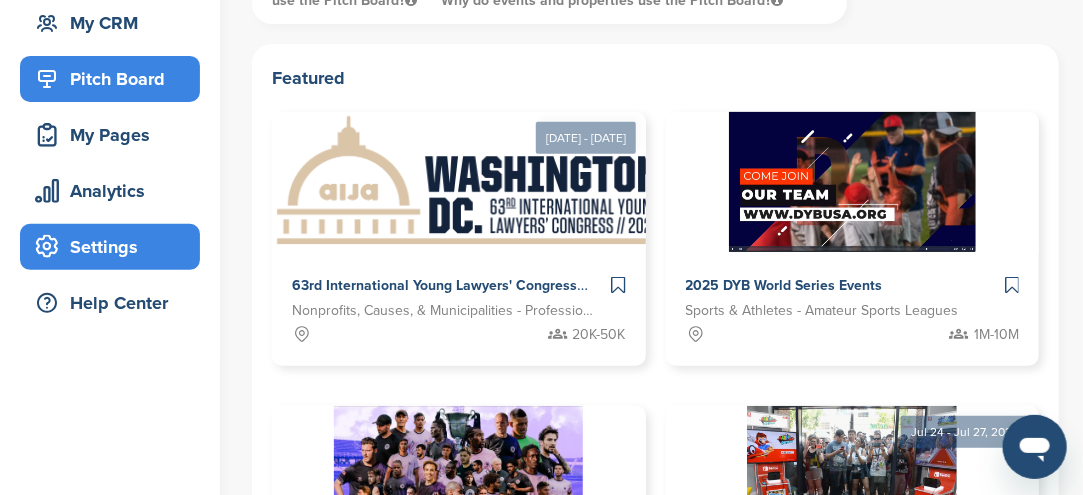 click on "Settings" at bounding box center [115, 247] 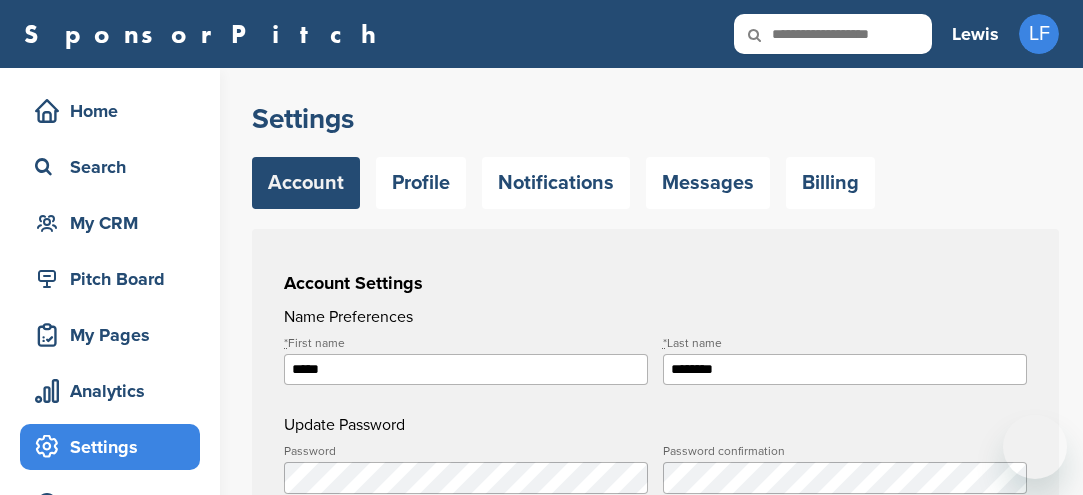 scroll, scrollTop: 0, scrollLeft: 0, axis: both 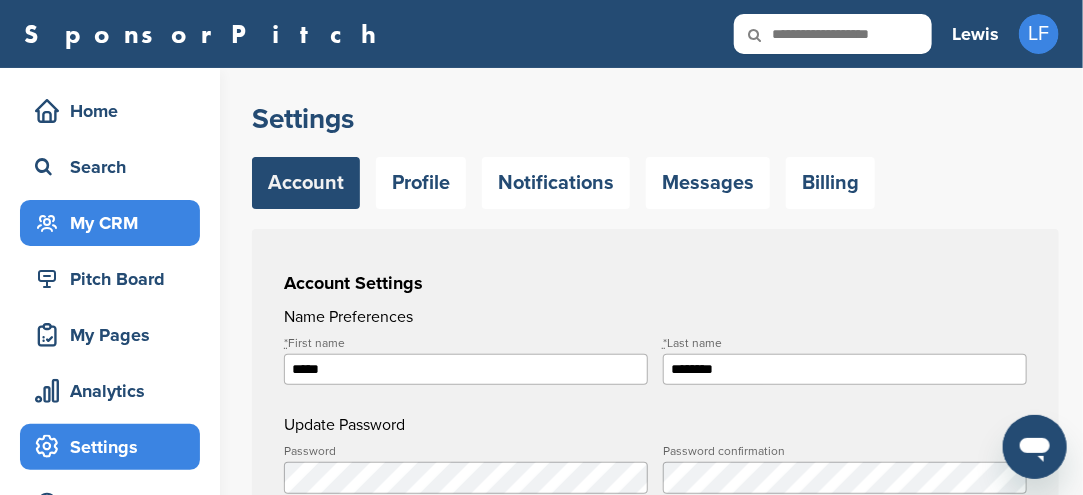 click on "My CRM" at bounding box center [115, 223] 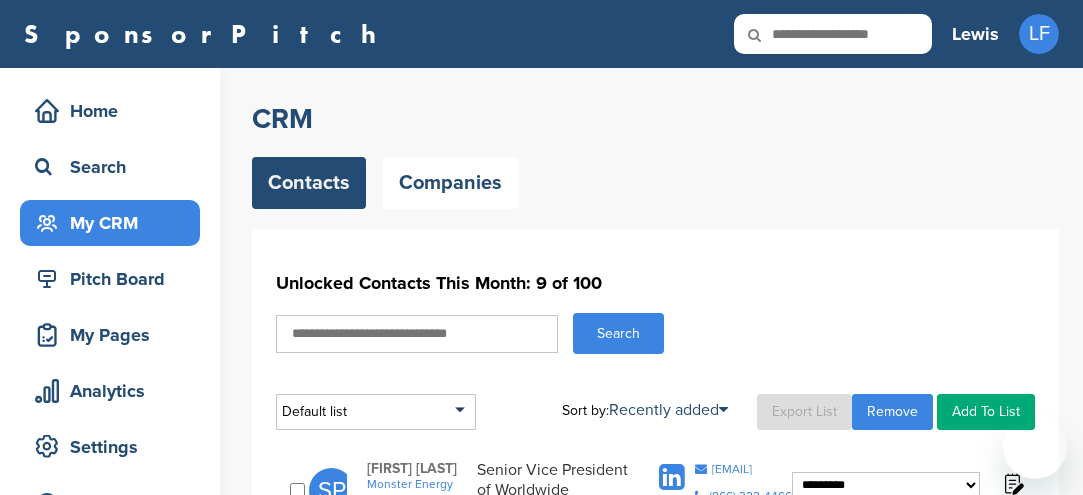 scroll, scrollTop: 0, scrollLeft: 0, axis: both 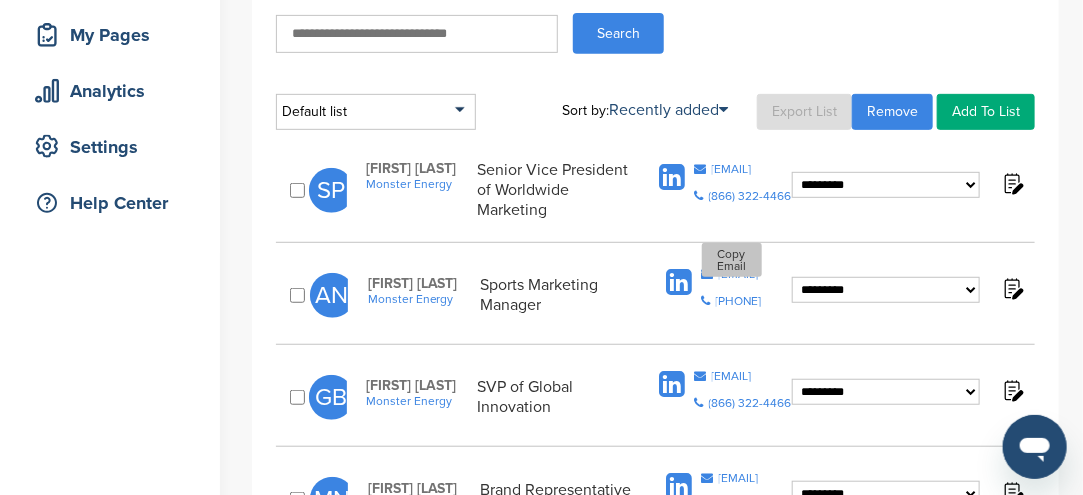click at bounding box center [708, 274] 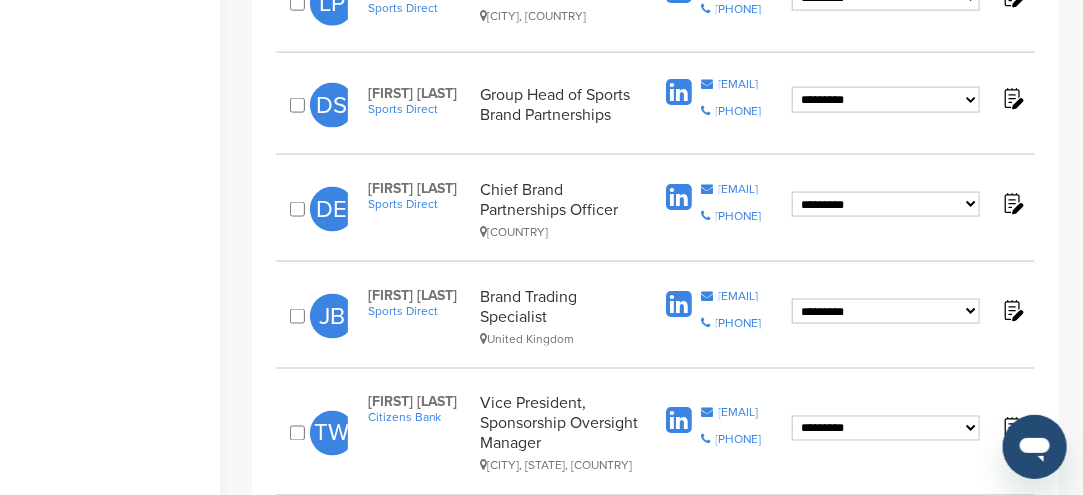 scroll, scrollTop: 900, scrollLeft: 0, axis: vertical 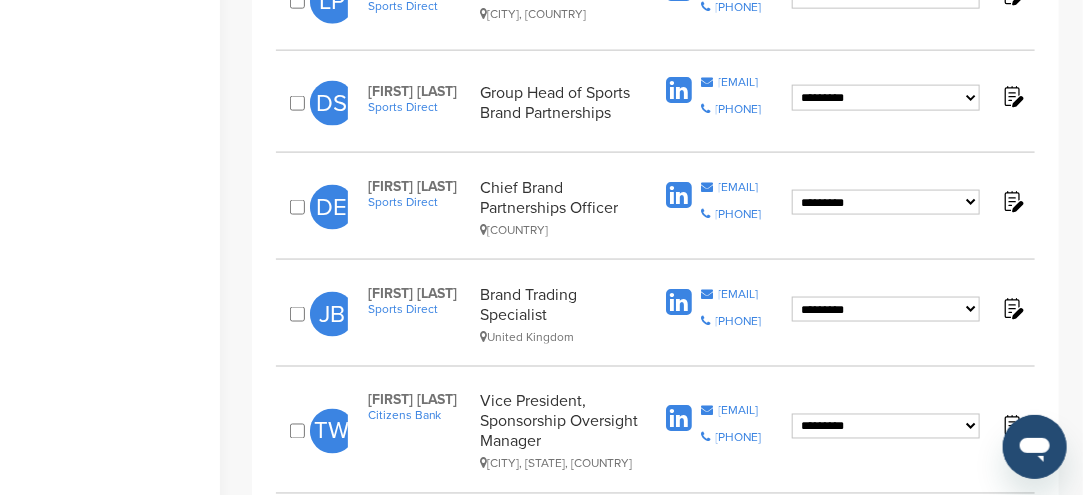 click on "**********" at bounding box center (886, -416) 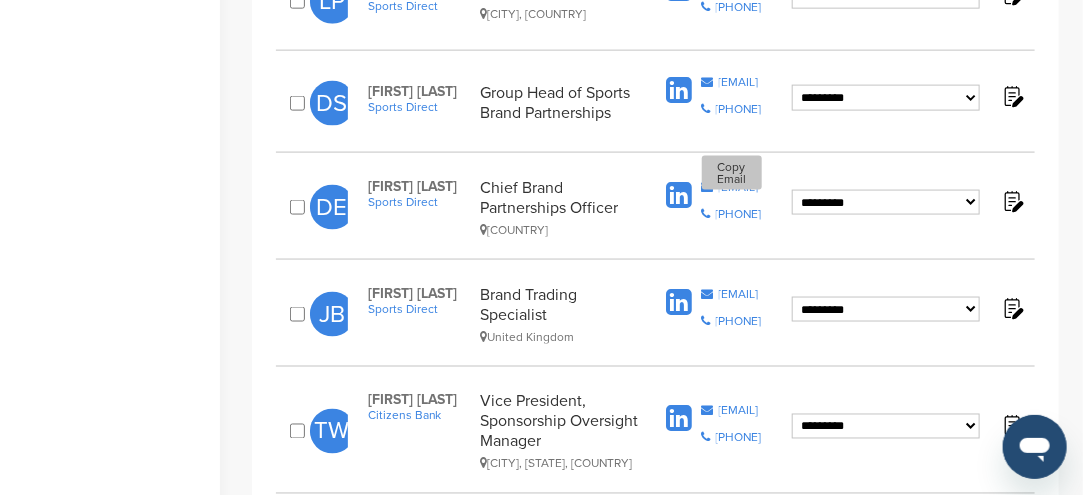 click at bounding box center (708, 187) 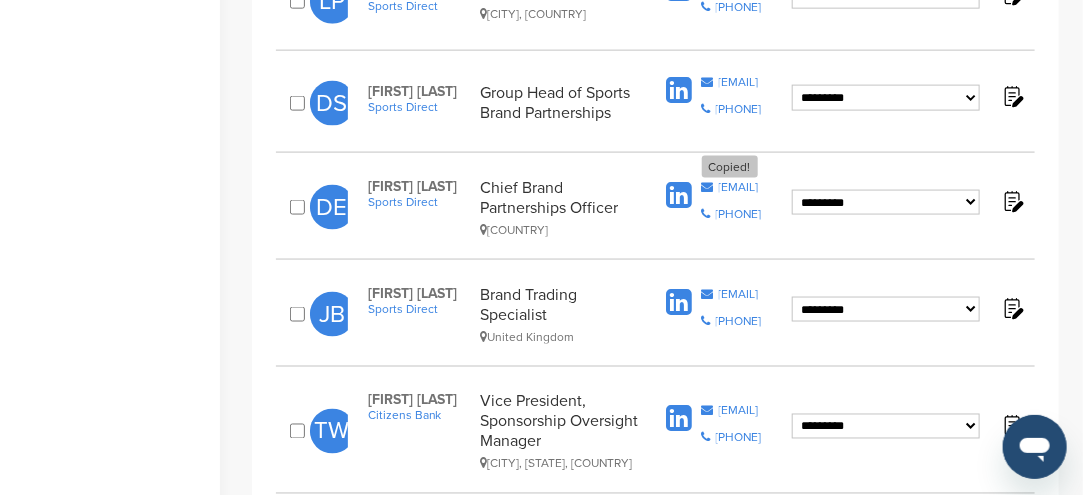 click at bounding box center (708, 187) 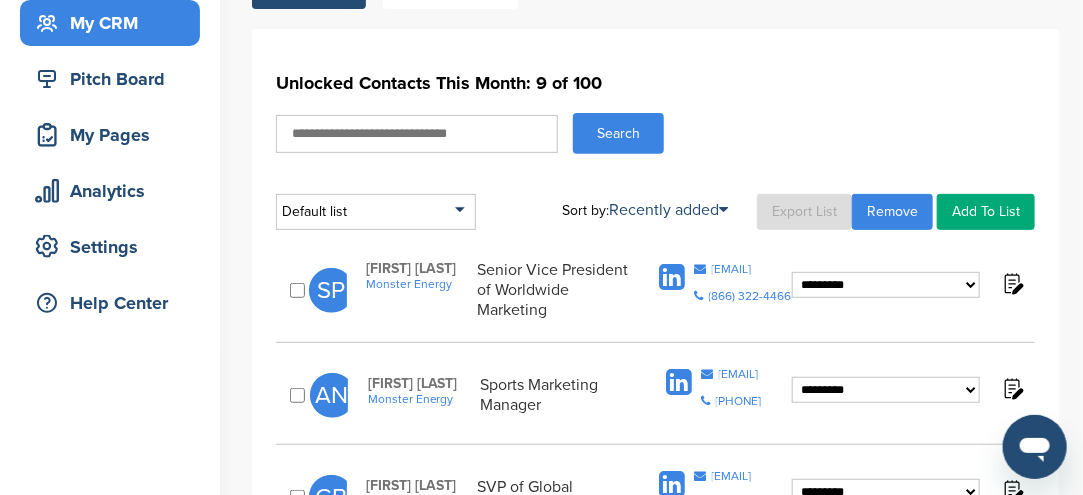 scroll, scrollTop: 0, scrollLeft: 0, axis: both 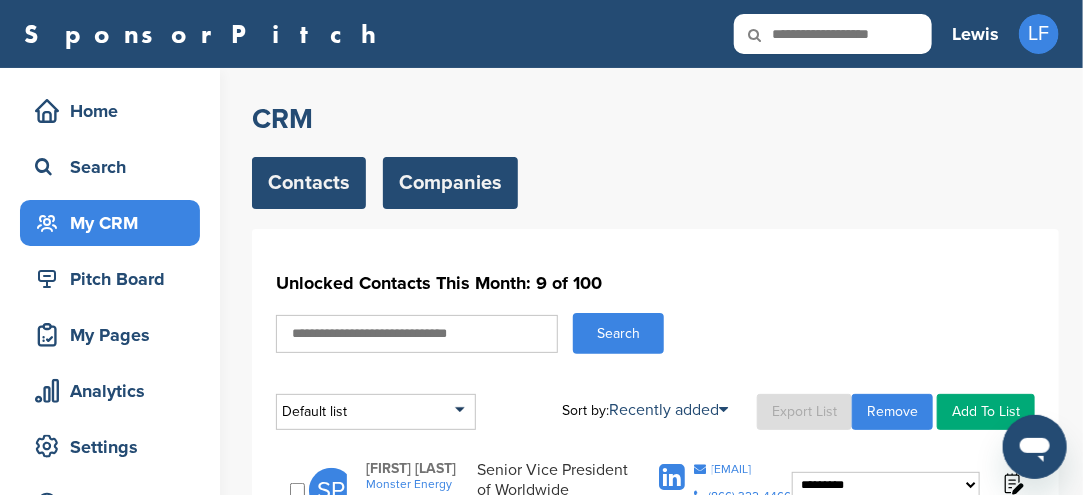 click on "Companies" at bounding box center [450, 183] 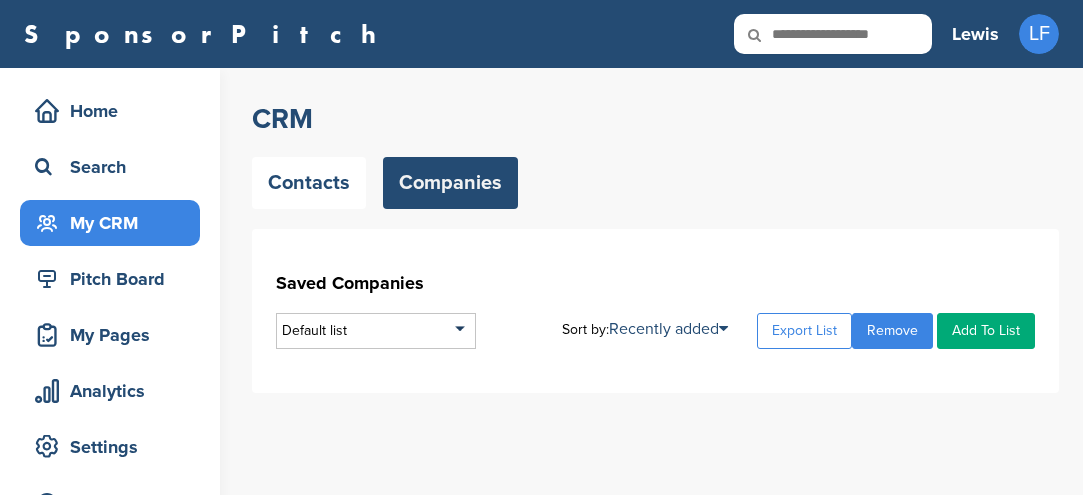 scroll, scrollTop: 0, scrollLeft: 0, axis: both 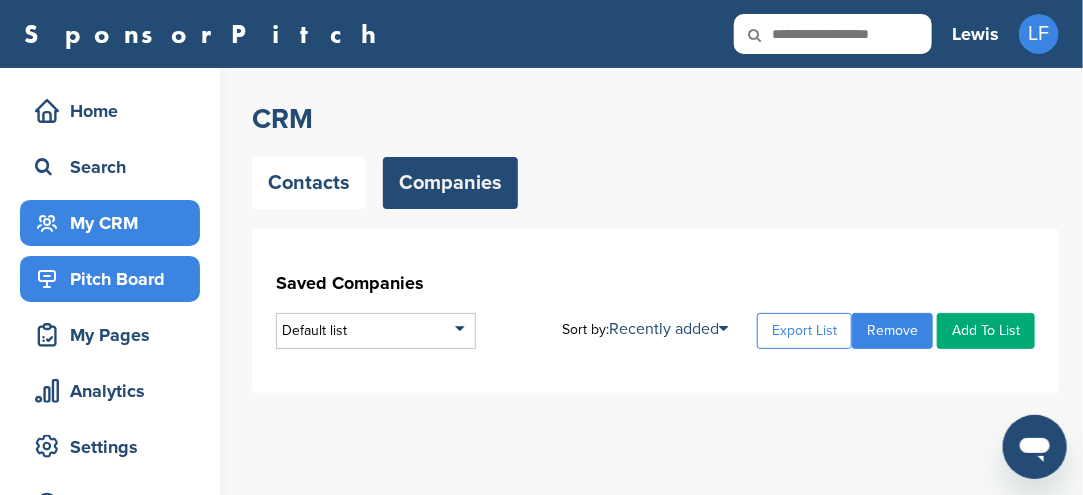 click on "Pitch Board" at bounding box center (115, 279) 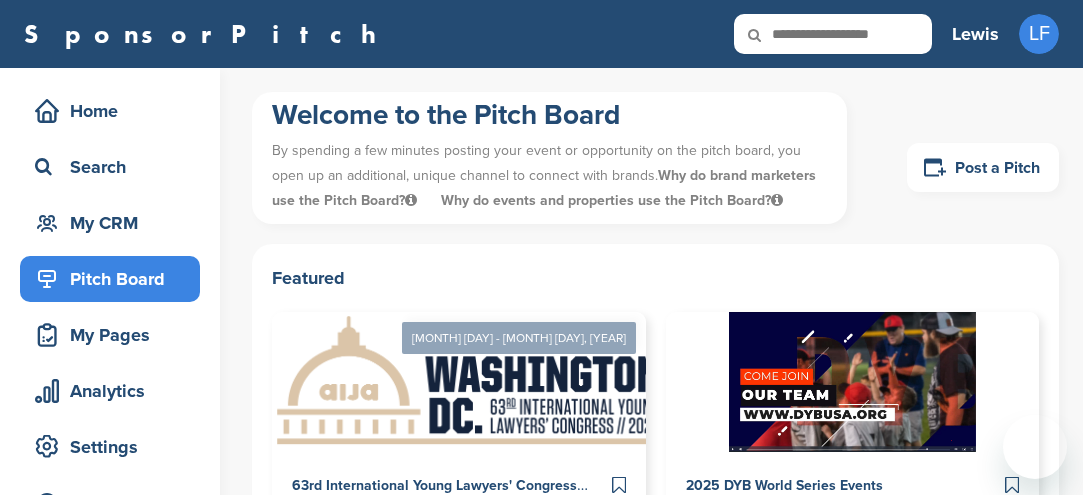 scroll, scrollTop: 0, scrollLeft: 0, axis: both 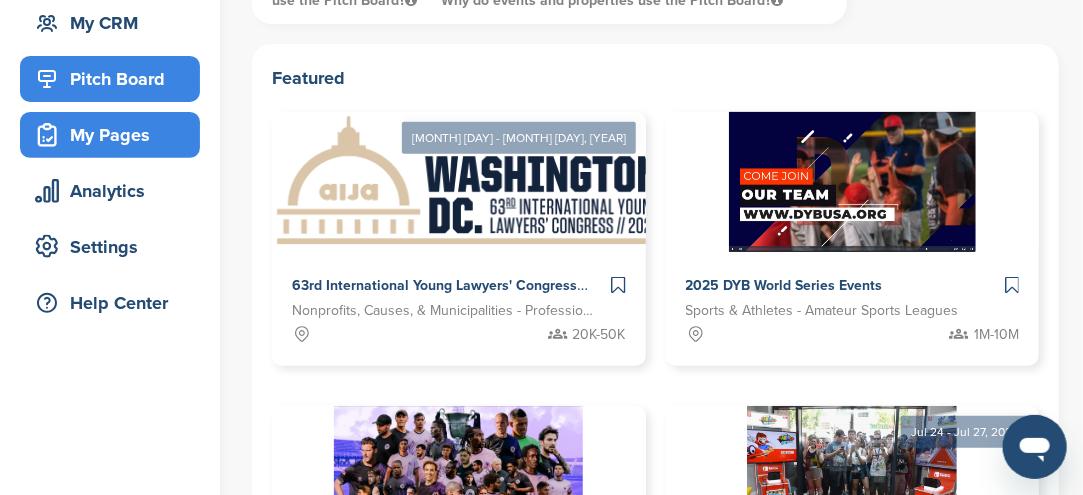 click on "My Pages" at bounding box center [115, 135] 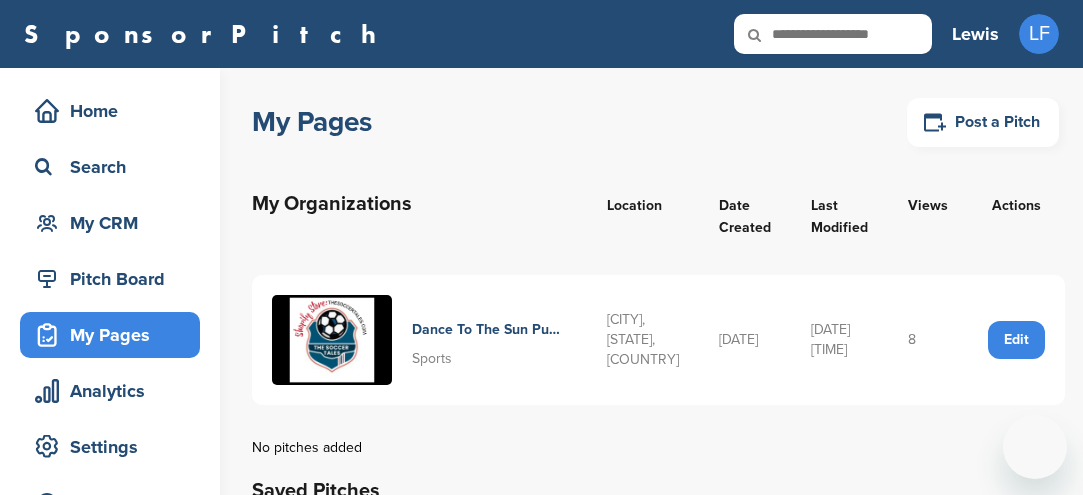 scroll, scrollTop: 0, scrollLeft: 0, axis: both 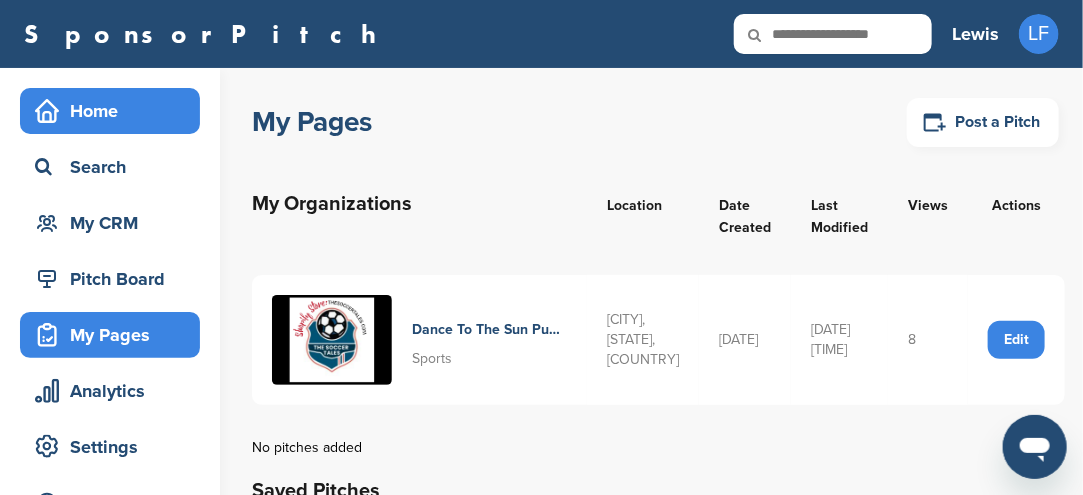 click on "Home" at bounding box center (115, 111) 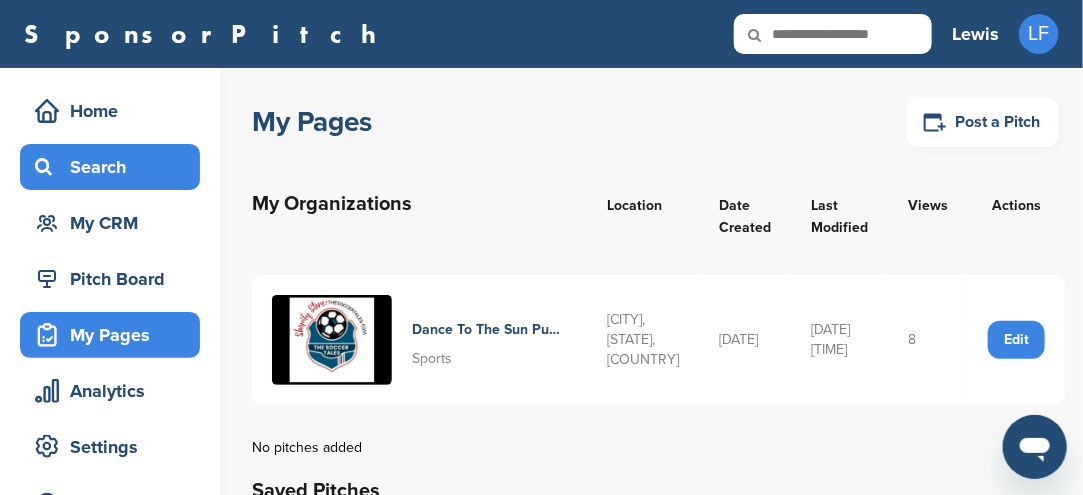 click on "Search" at bounding box center (115, 167) 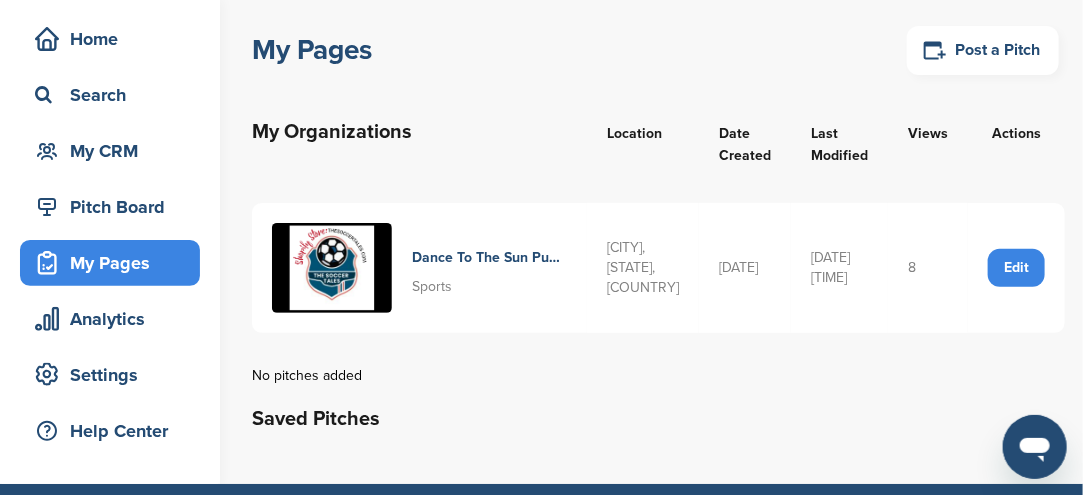 scroll, scrollTop: 100, scrollLeft: 0, axis: vertical 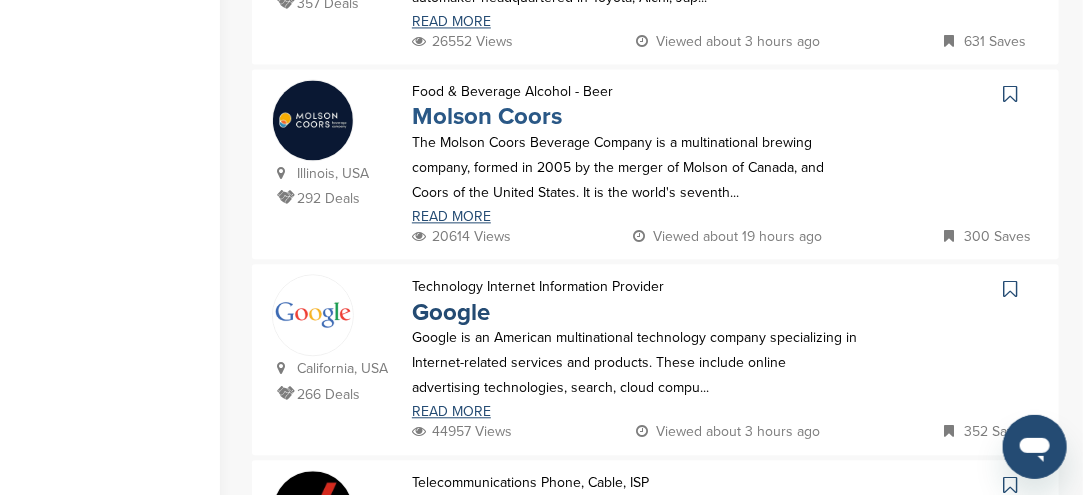 click on "Molson Coors" at bounding box center (487, 116) 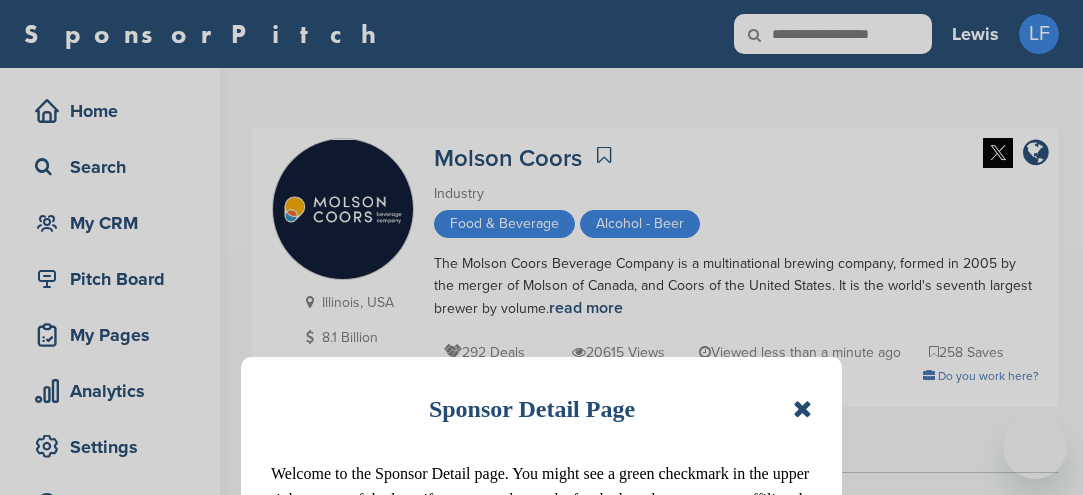 scroll, scrollTop: 0, scrollLeft: 0, axis: both 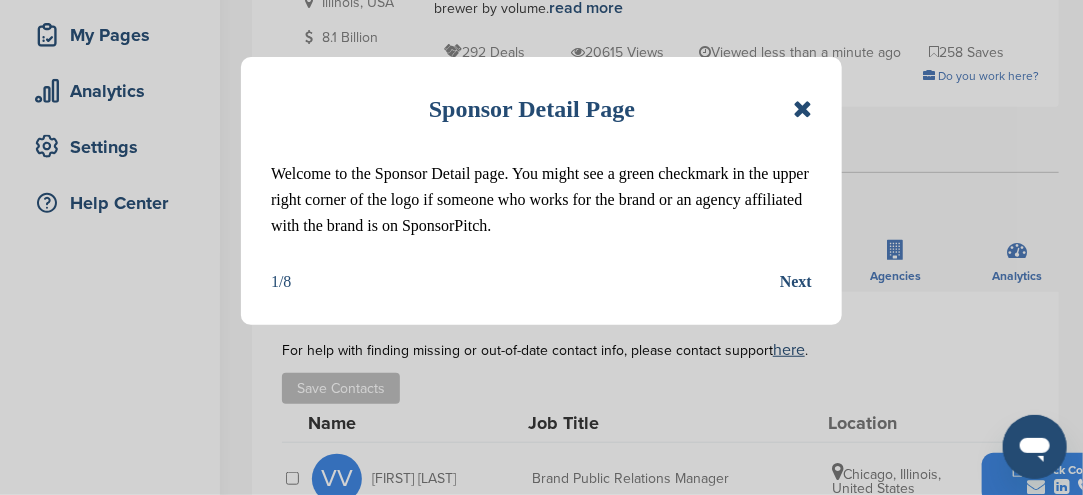 click at bounding box center (802, 109) 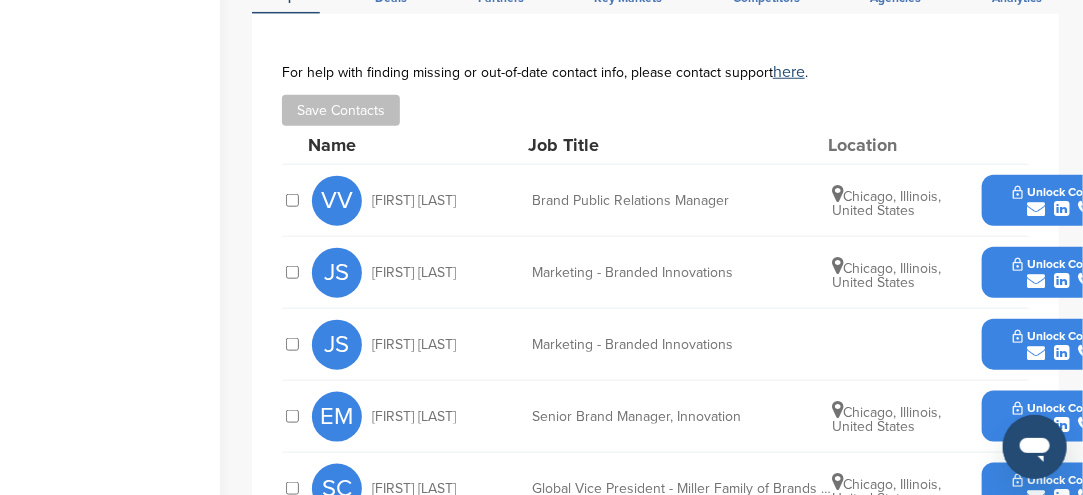 scroll, scrollTop: 600, scrollLeft: 0, axis: vertical 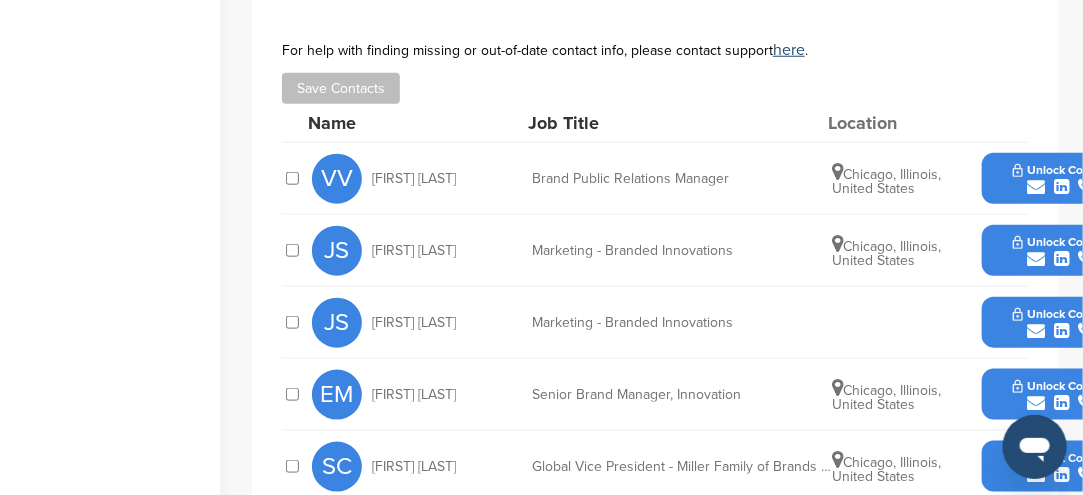 click at bounding box center (1036, 331) 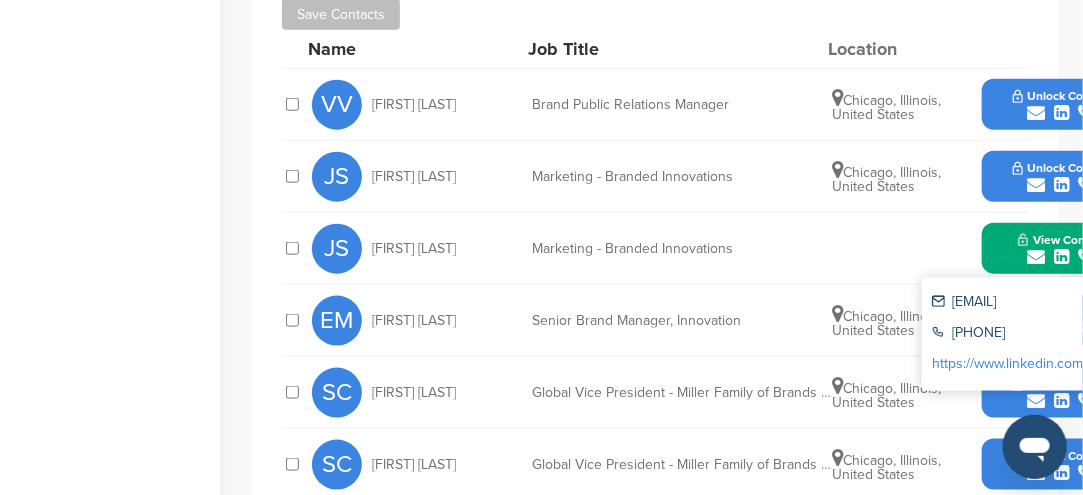 scroll, scrollTop: 700, scrollLeft: 0, axis: vertical 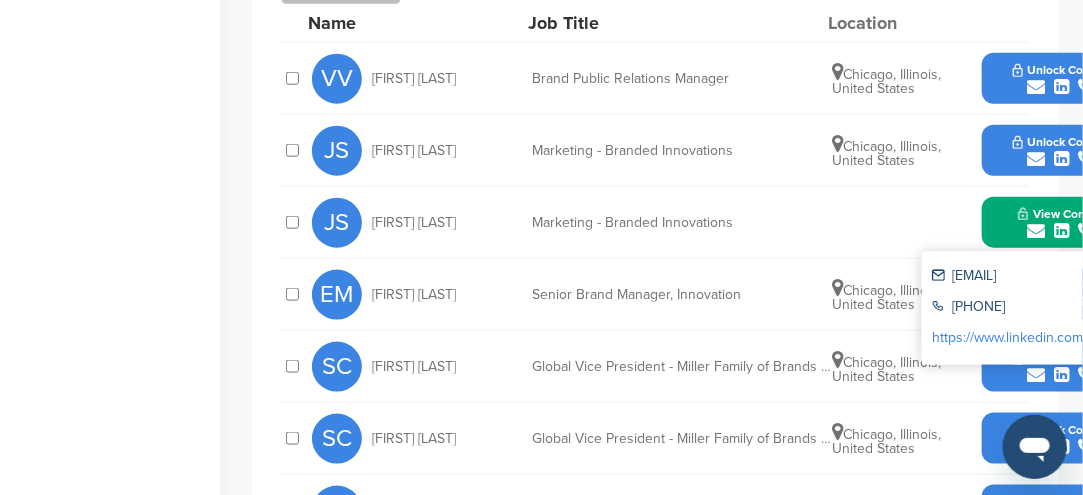 click on "justine.stauffer@millercoors.com" at bounding box center (1024, 277) 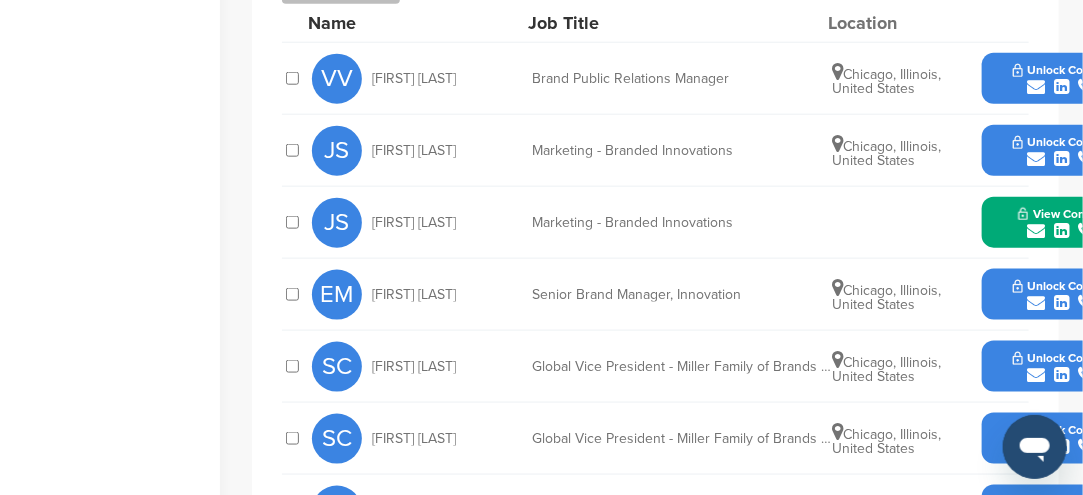 click at bounding box center [1036, 303] 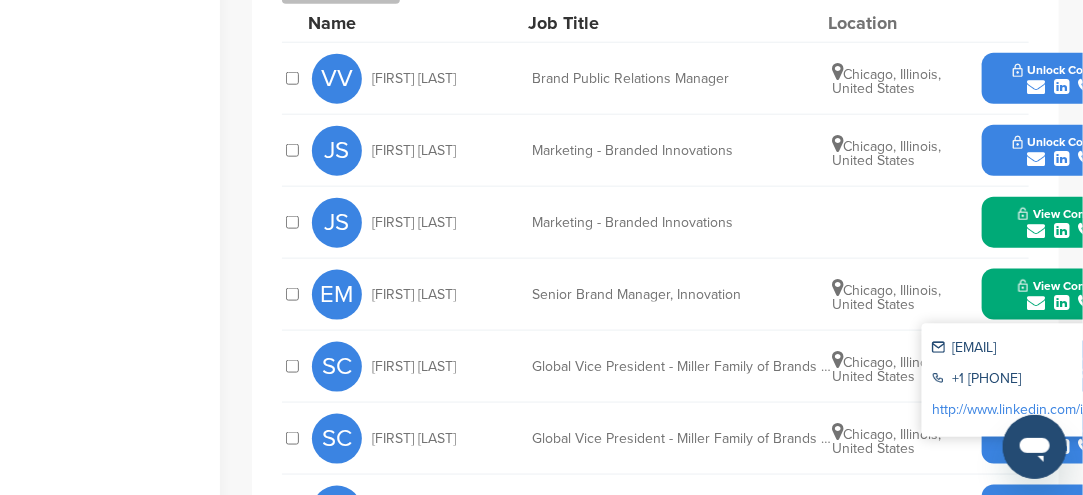 click on "emily.martinez@millercoors.com" at bounding box center (1024, 349) 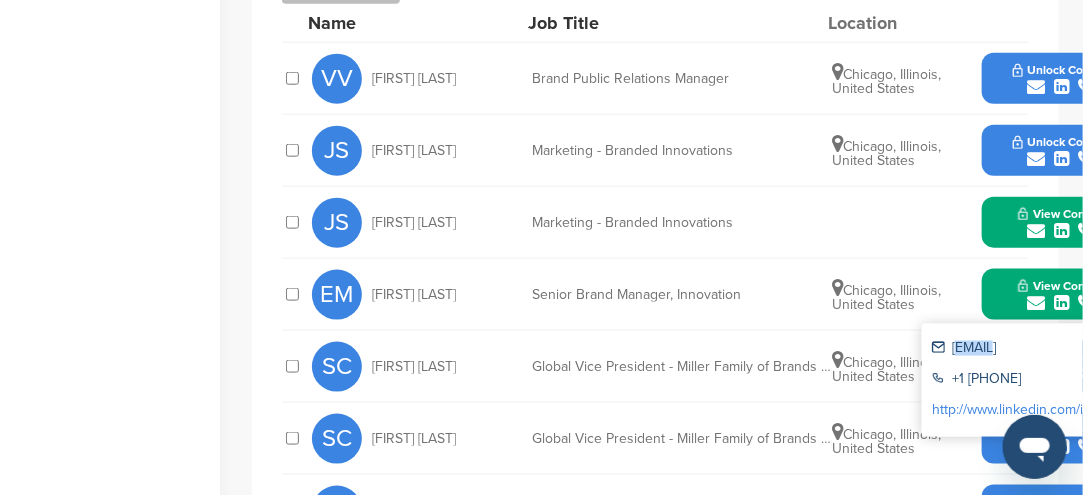 click on "emily.martinez@millercoors.com" at bounding box center (1024, 349) 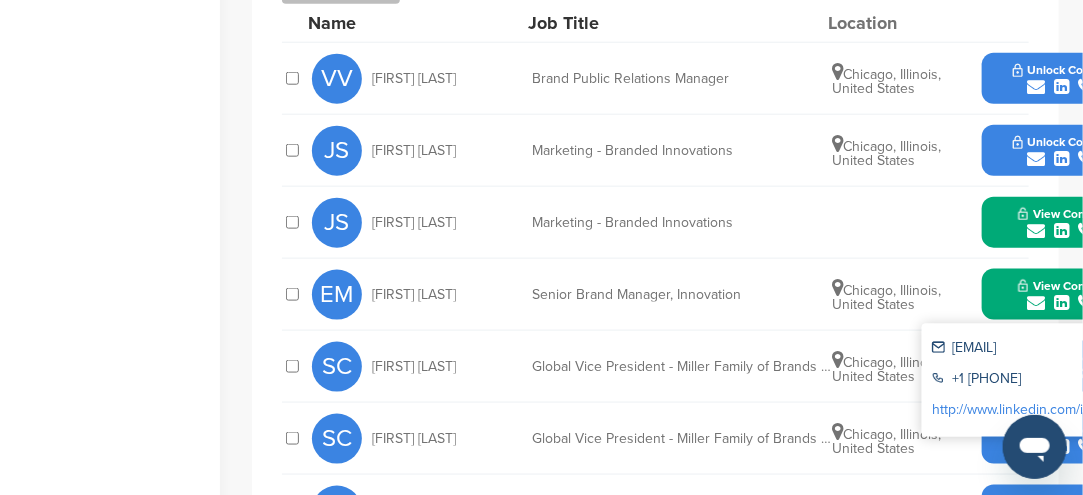 click on "emily.martinez@millercoors.com" at bounding box center (1024, 349) 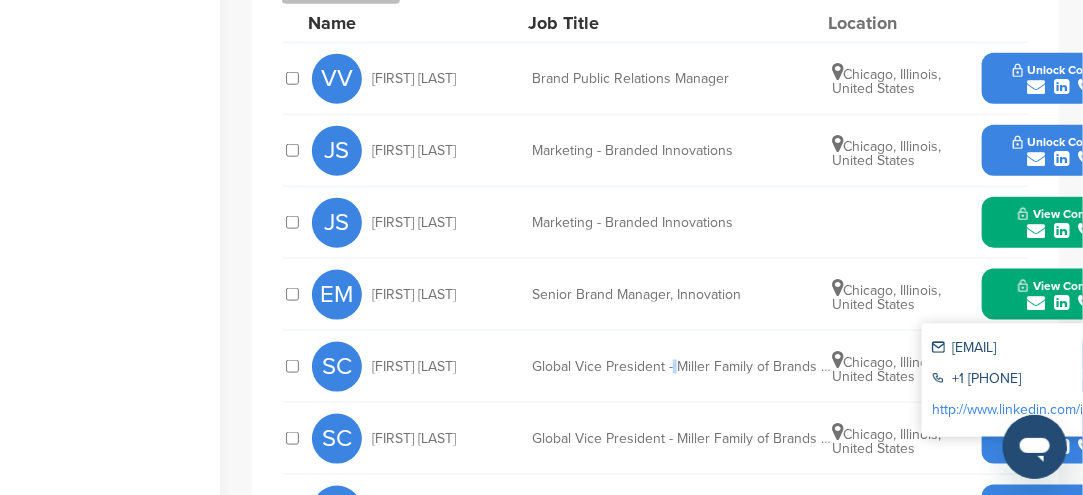 drag, startPoint x: 1086, startPoint y: 367, endPoint x: 675, endPoint y: 338, distance: 412.02185 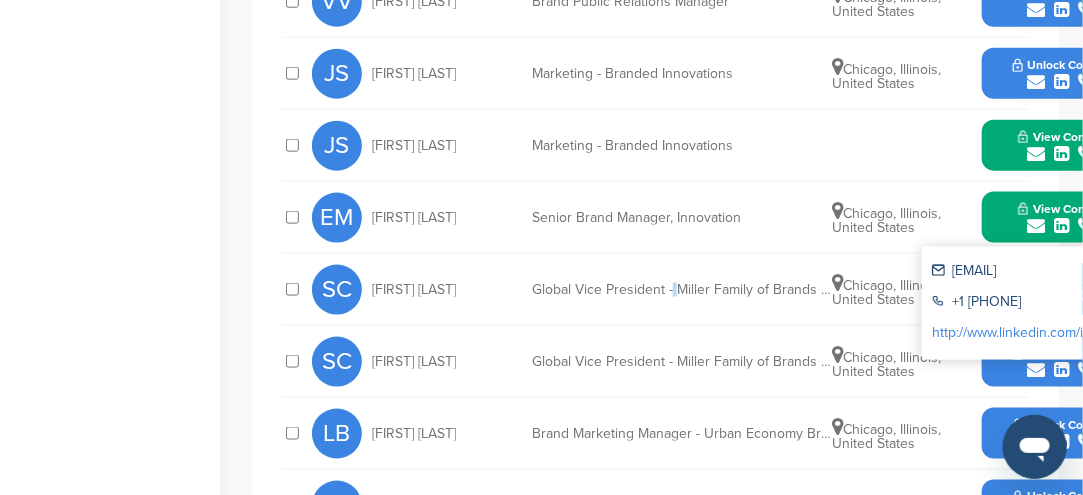 scroll, scrollTop: 800, scrollLeft: 0, axis: vertical 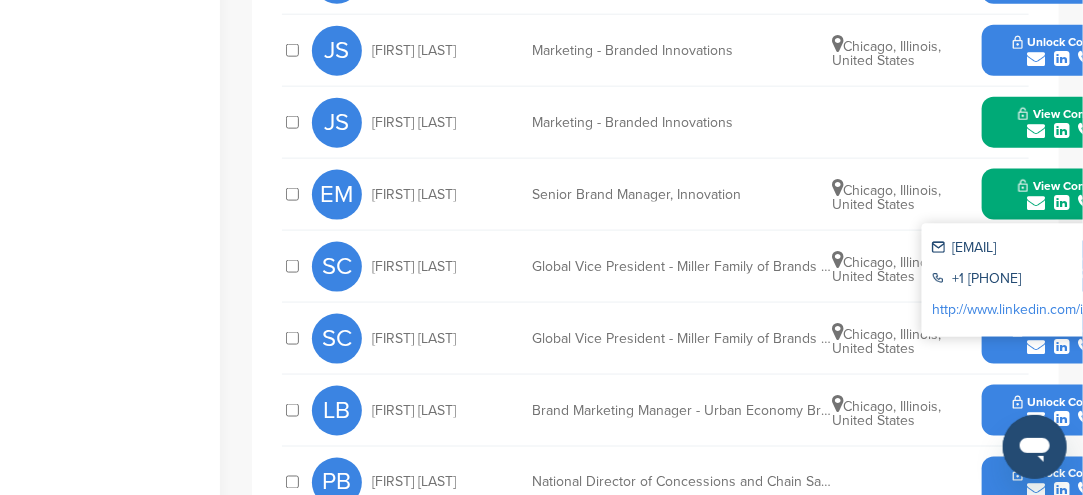 click on "emily.martinez@millercoors.com" at bounding box center (1024, 249) 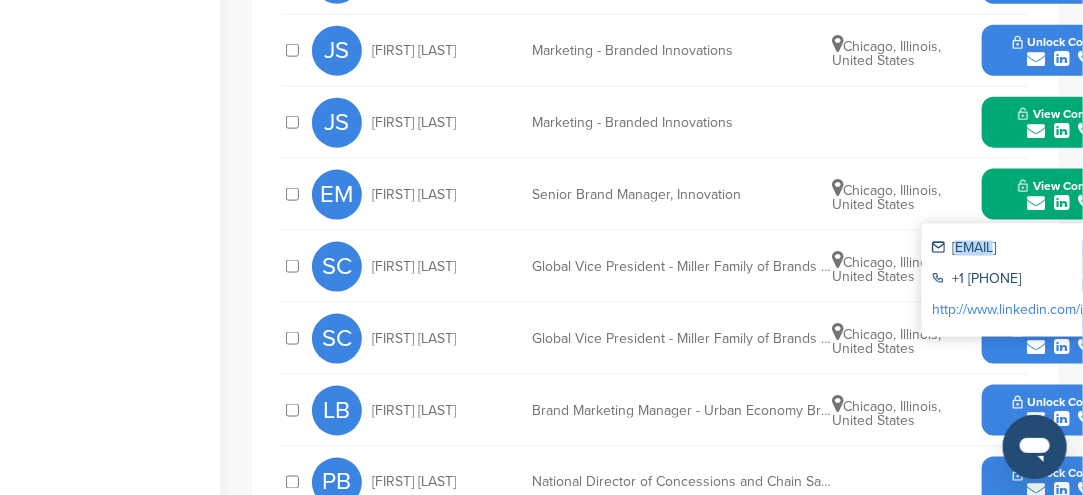 click on "emily.martinez@millercoors.com" at bounding box center [1024, 249] 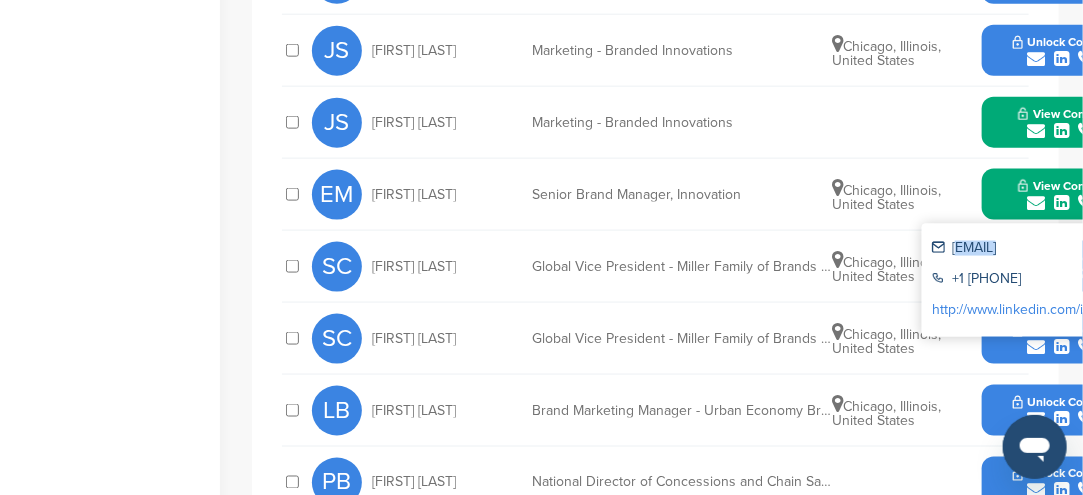 click on "emily.martinez@millercoors.com" at bounding box center (1024, 249) 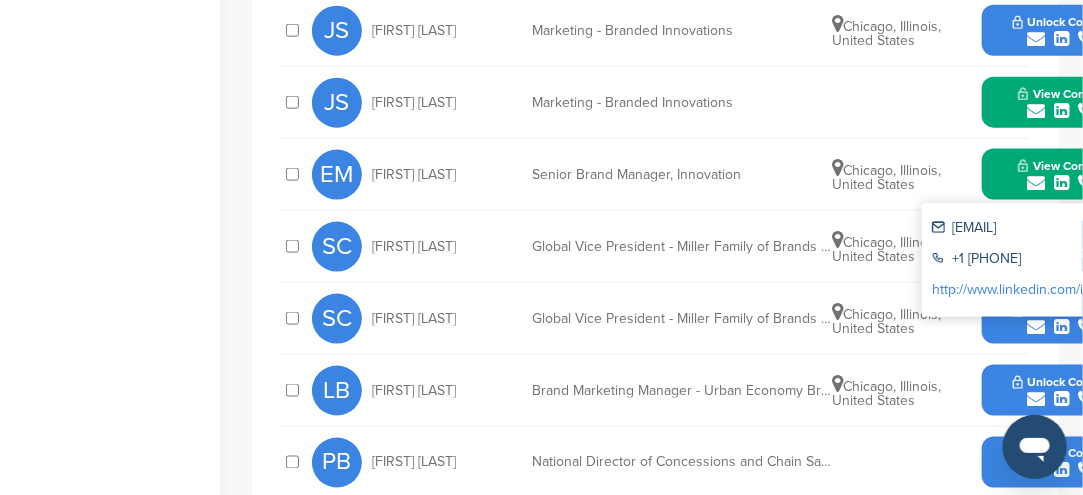 scroll, scrollTop: 825, scrollLeft: 0, axis: vertical 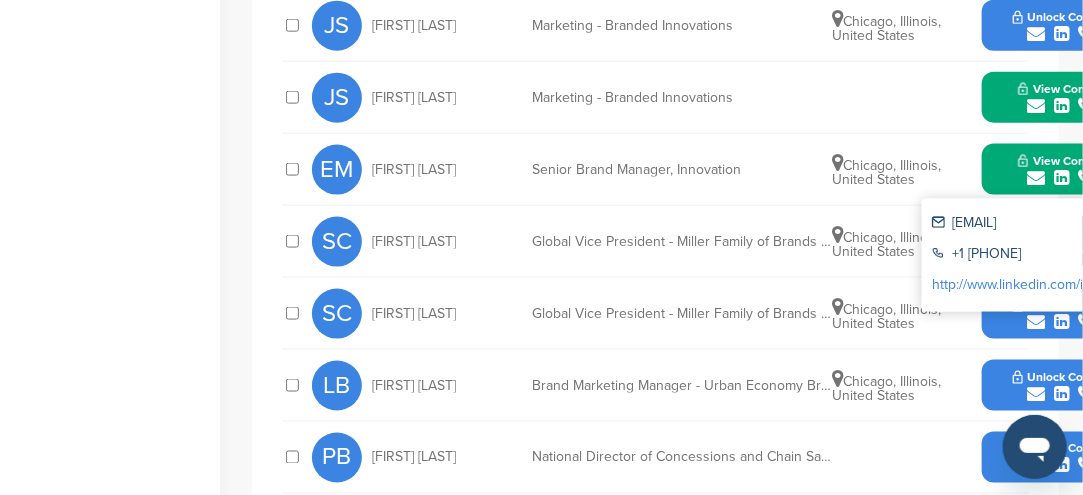 drag, startPoint x: 909, startPoint y: 488, endPoint x: 1002, endPoint y: 480, distance: 93.34345 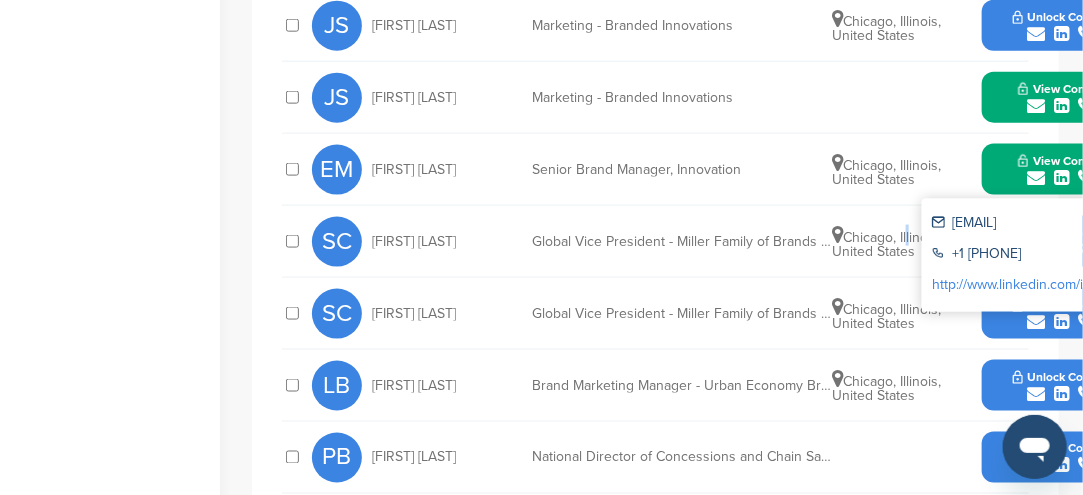 click on "SC
Sofia Colucci
Global Vice President - Miller Family of Brands & Economy Portfolio
Chicago, Illinois, United States
Unlock Contact" at bounding box center [727, 241] 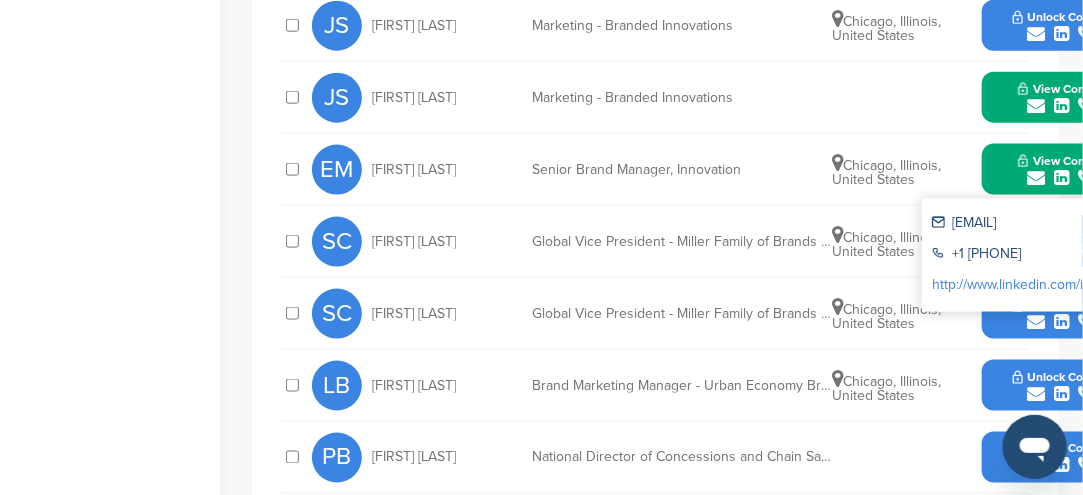 click on "emily.martinez@millercoors.com
+1 303-279-6565
http://www.linkedin.com/in/emilykmartinez" at bounding box center (1032, 255) 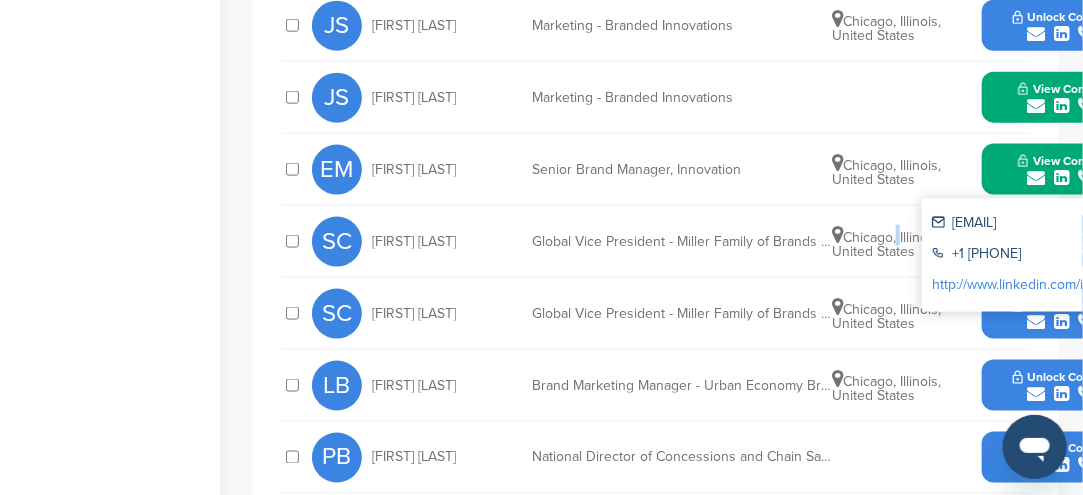 drag, startPoint x: 893, startPoint y: 207, endPoint x: 909, endPoint y: 208, distance: 16.03122 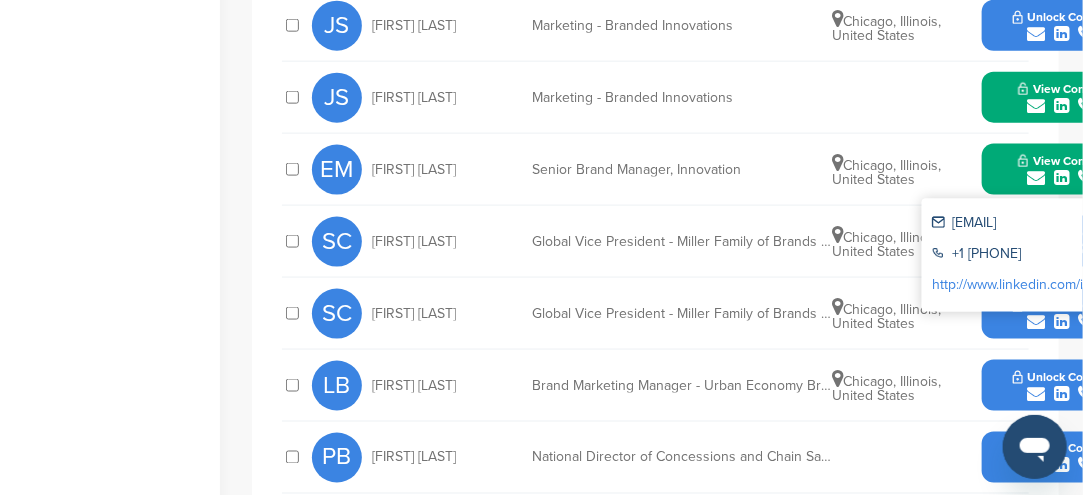 click on "SC
Sofia Colucci
Global Vice President - Miller Family of Brands & Economy Portfolio
Chicago, Illinois, United States
Unlock Contact" at bounding box center (727, 241) 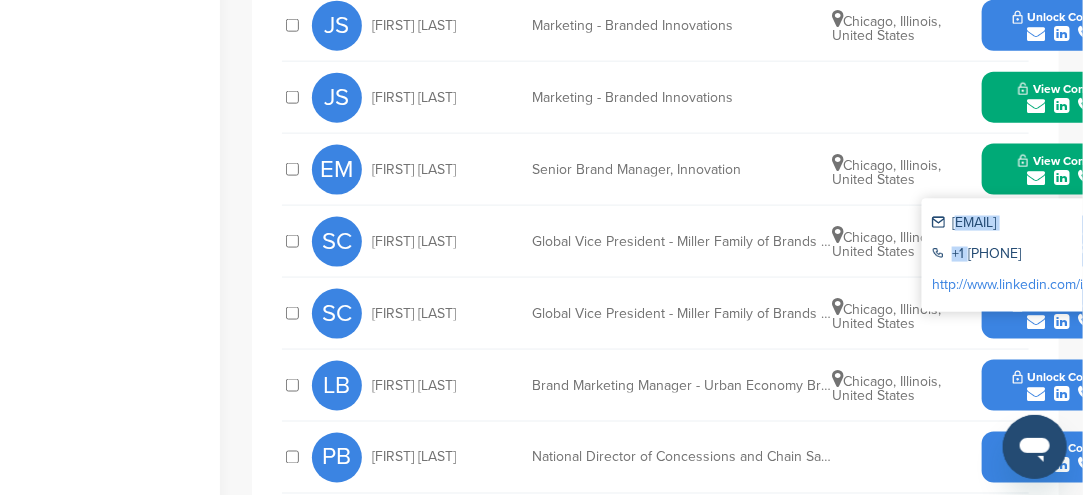 click on "emily.martinez@millercoors.com" at bounding box center [1032, 224] 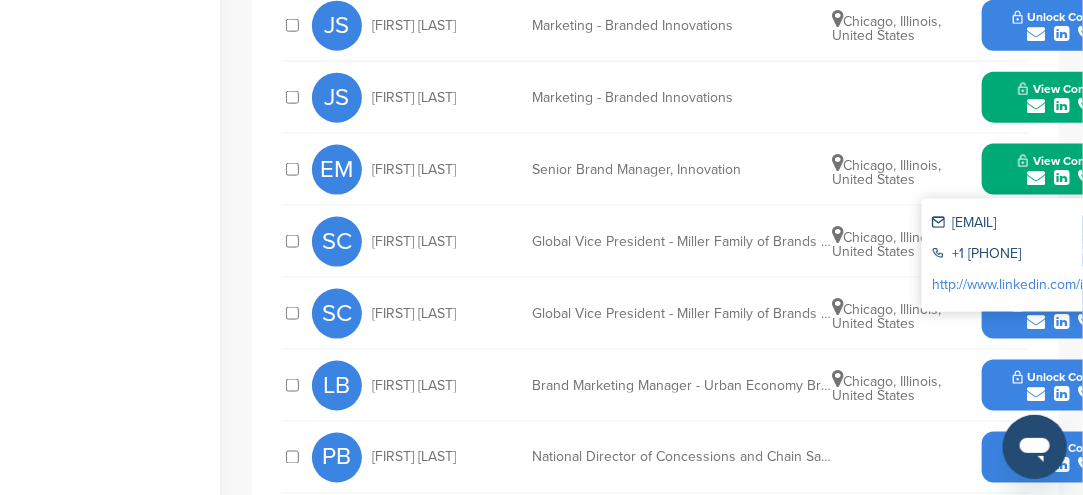 click on "emily.martinez@millercoors.com" at bounding box center [1024, 224] 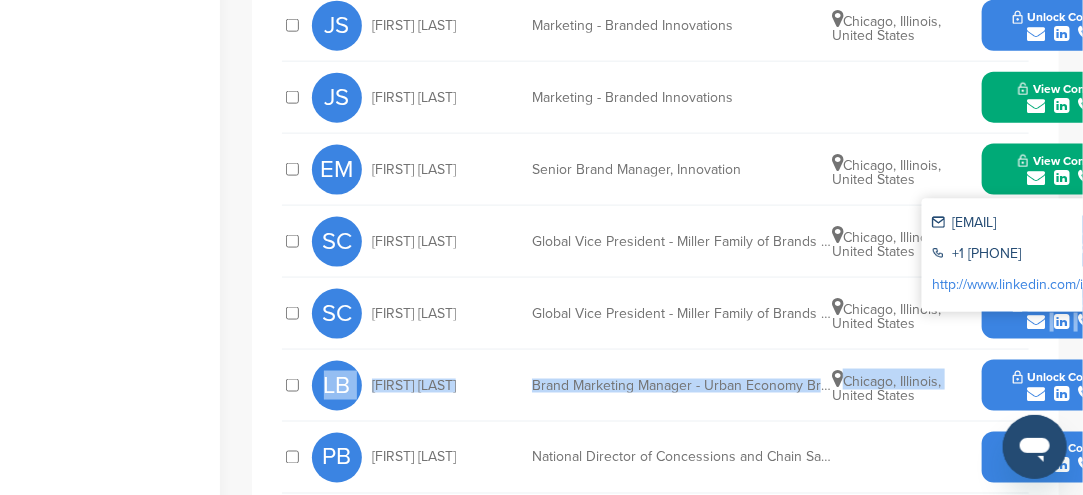 drag, startPoint x: 964, startPoint y: 349, endPoint x: 952, endPoint y: 325, distance: 26.832815 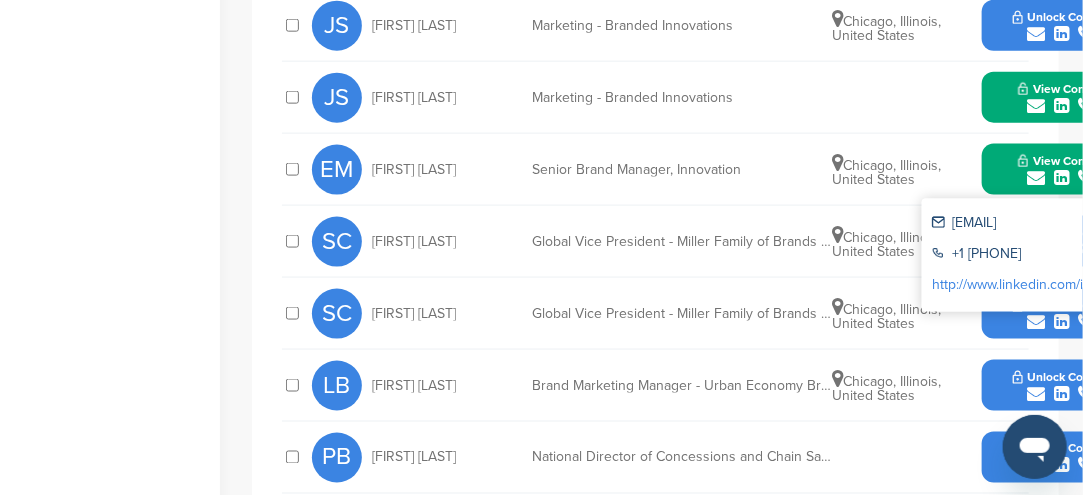 drag, startPoint x: 905, startPoint y: 404, endPoint x: 904, endPoint y: 391, distance: 13.038404 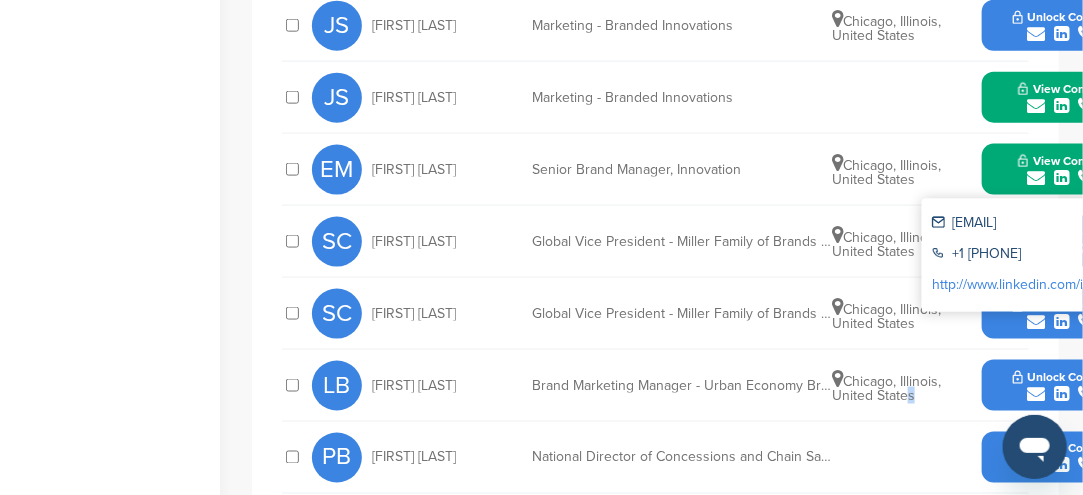 drag, startPoint x: 897, startPoint y: 416, endPoint x: 905, endPoint y: 378, distance: 38.832977 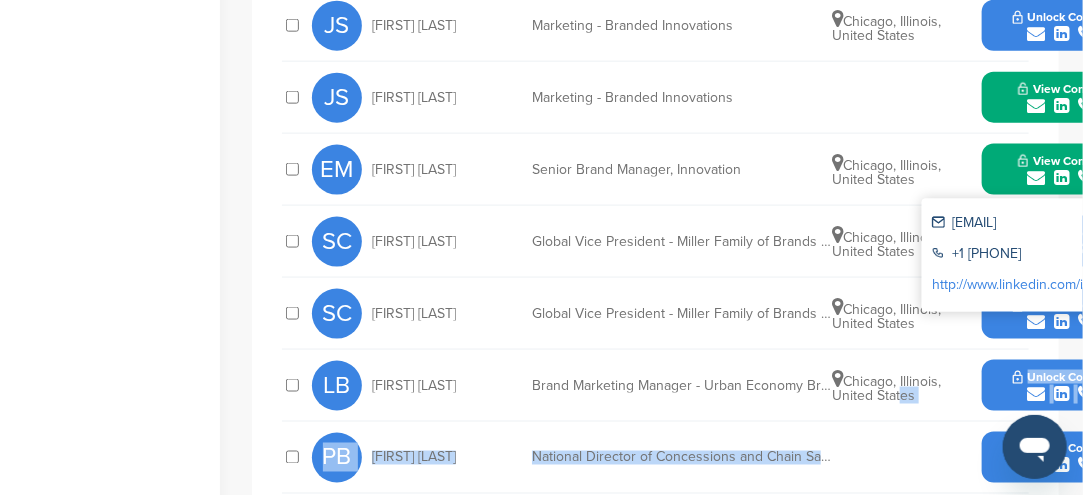 drag, startPoint x: 873, startPoint y: 430, endPoint x: 889, endPoint y: 380, distance: 52.49762 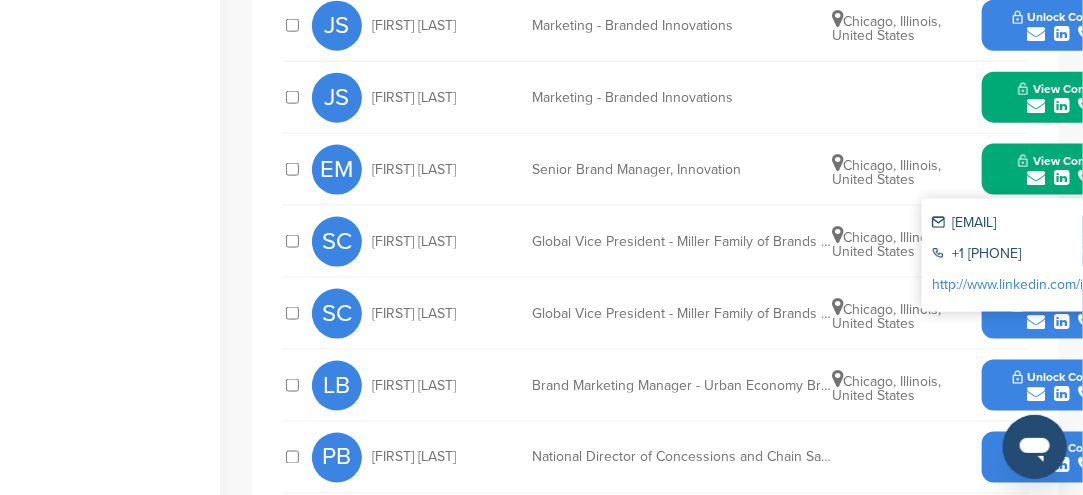 drag, startPoint x: 864, startPoint y: 381, endPoint x: 867, endPoint y: 367, distance: 14.3178215 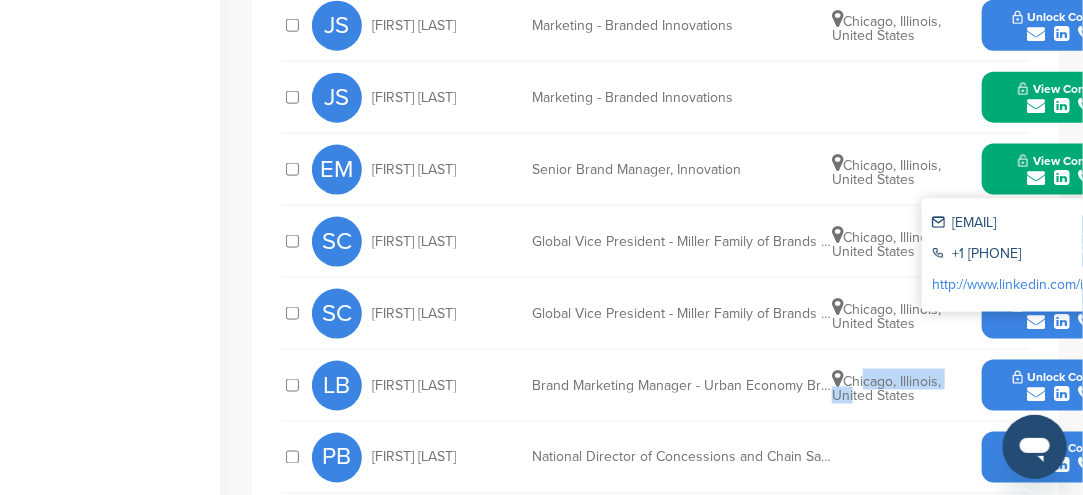drag, startPoint x: 850, startPoint y: 387, endPoint x: 844, endPoint y: 367, distance: 20.880613 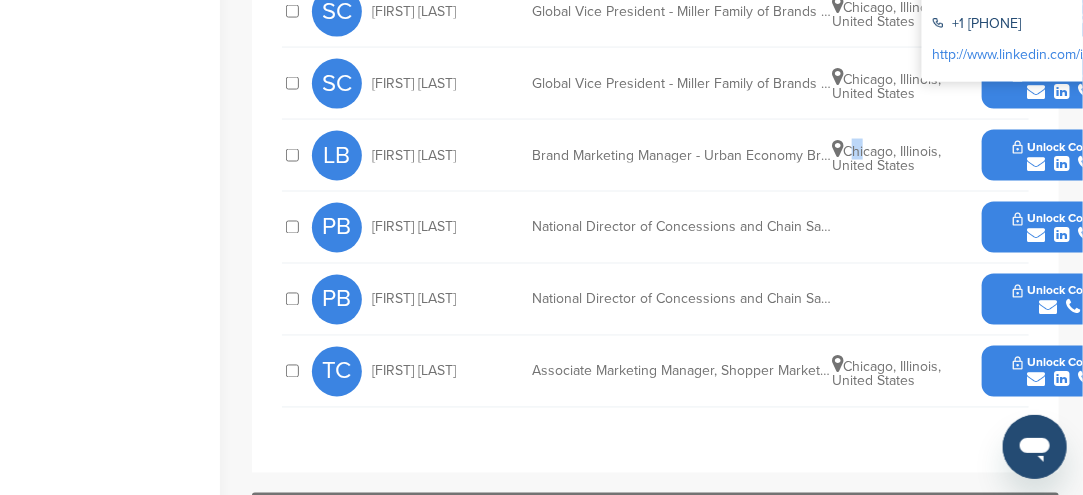 scroll, scrollTop: 958, scrollLeft: 0, axis: vertical 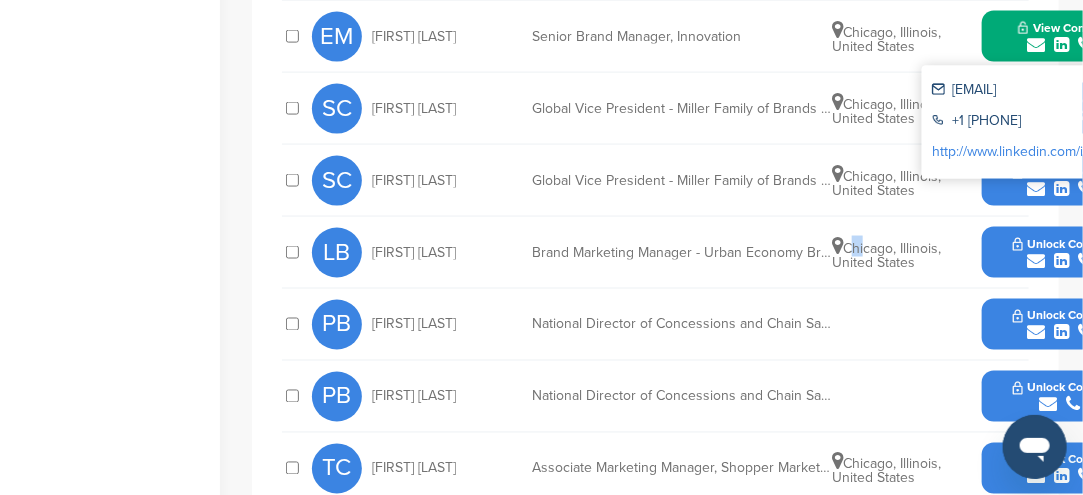 drag, startPoint x: 1078, startPoint y: 97, endPoint x: 1074, endPoint y: 184, distance: 87.0919 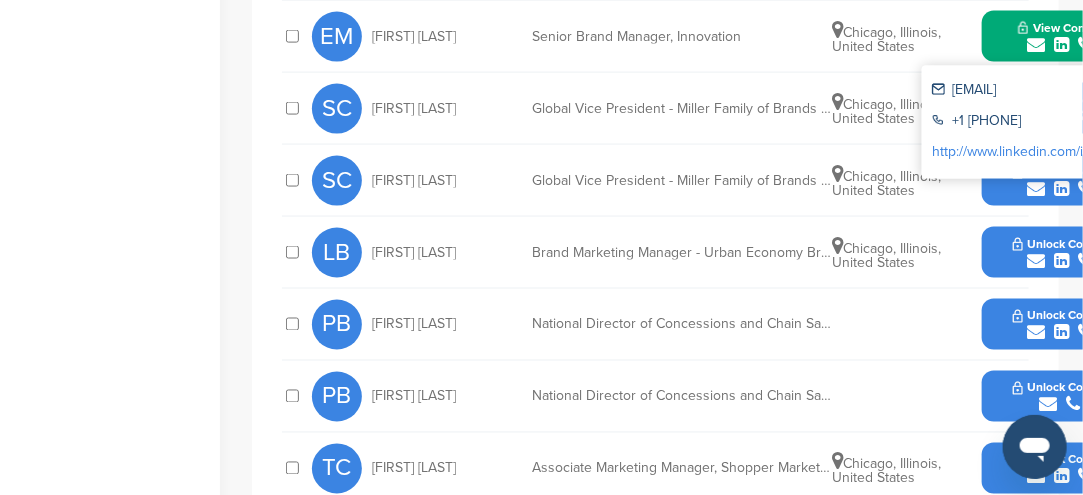 click on "emily.martinez@millercoors.com" at bounding box center [1024, 91] 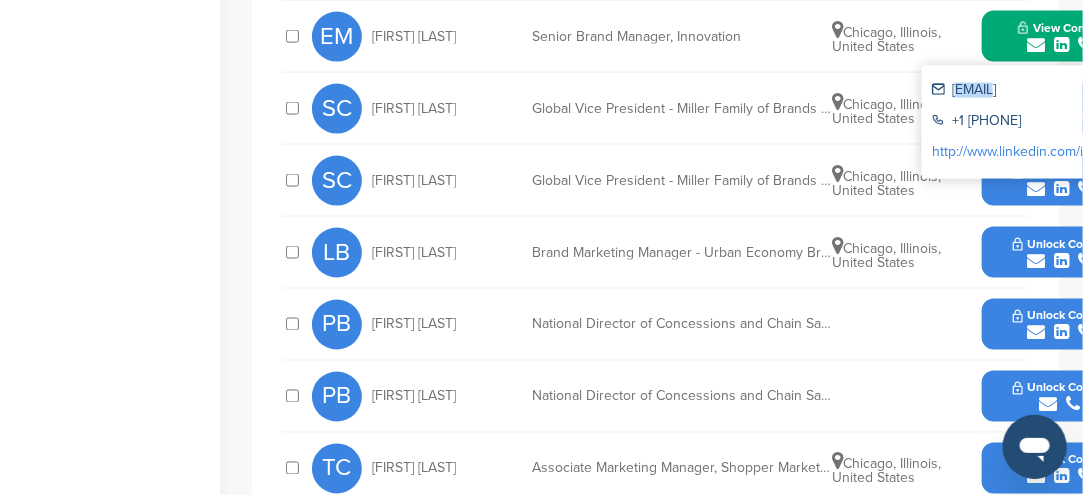 click on "emily.martinez@millercoors.com" at bounding box center (1024, 91) 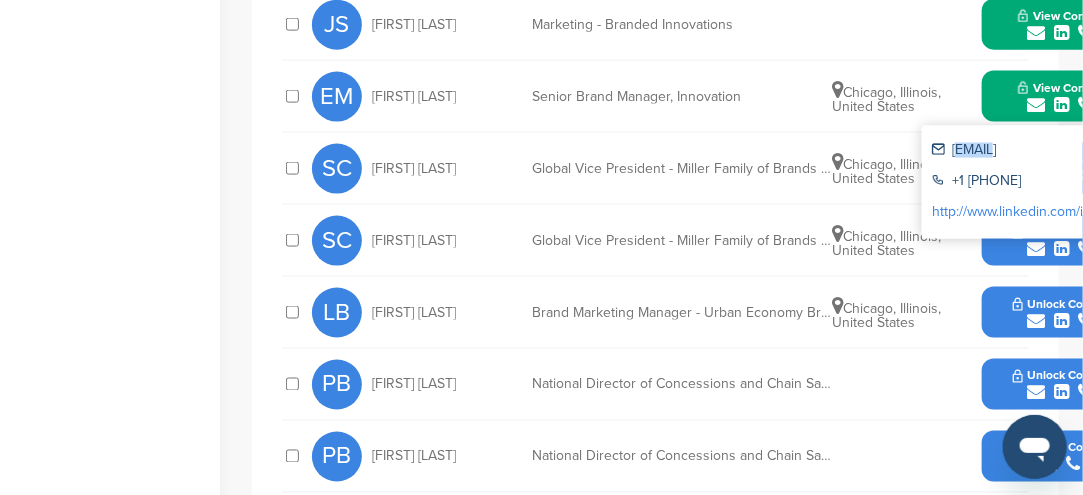 scroll, scrollTop: 758, scrollLeft: 0, axis: vertical 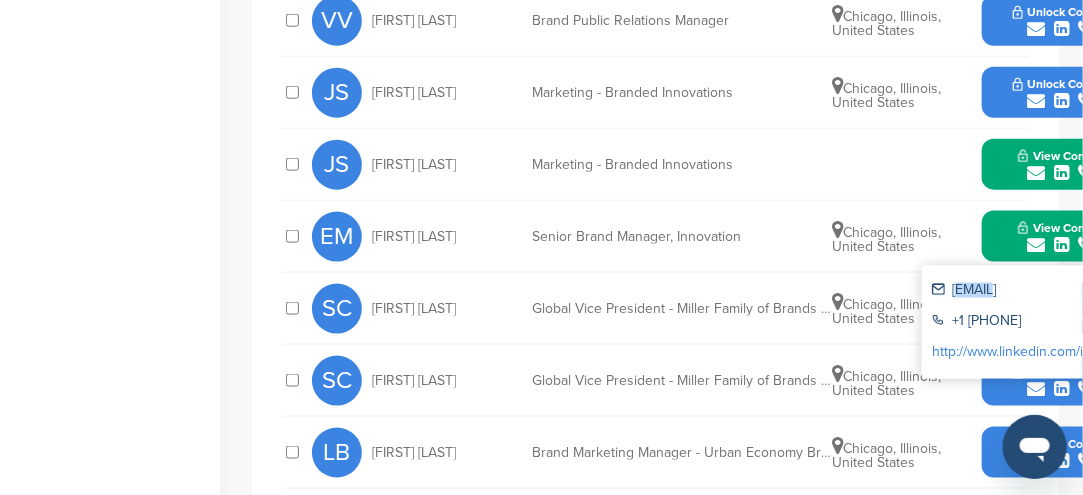 click on "emily.martinez@millercoors.com" at bounding box center [1024, 291] 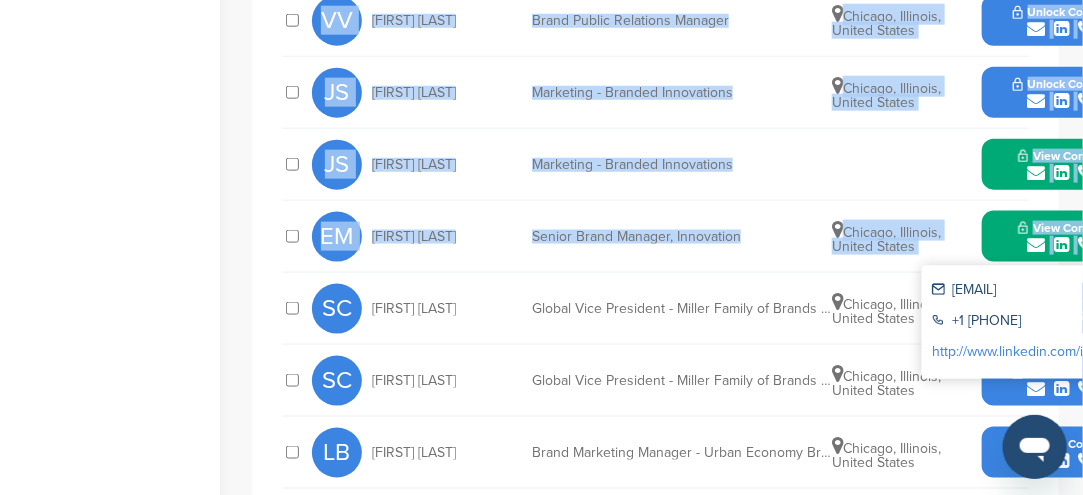 drag, startPoint x: 1088, startPoint y: 292, endPoint x: 832, endPoint y: 137, distance: 299.26743 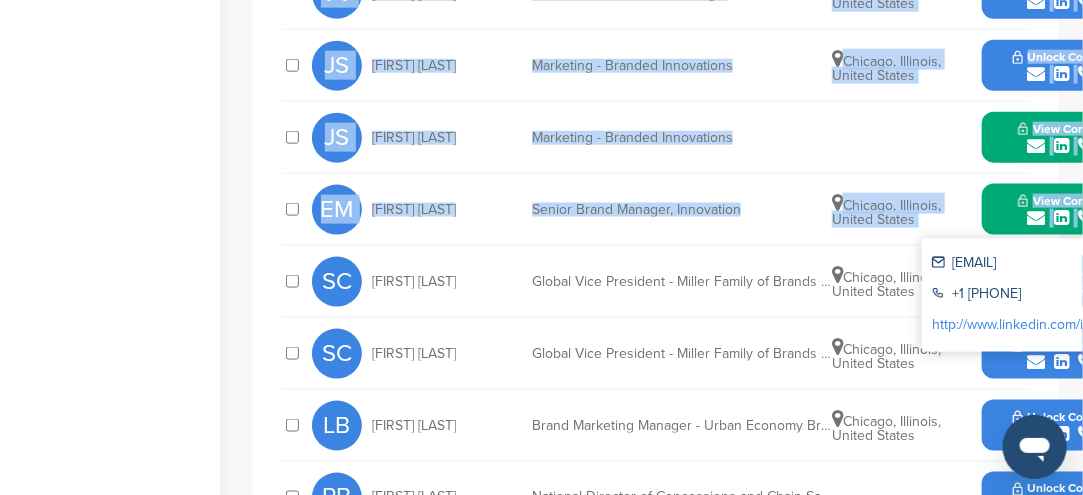 scroll, scrollTop: 758, scrollLeft: 0, axis: vertical 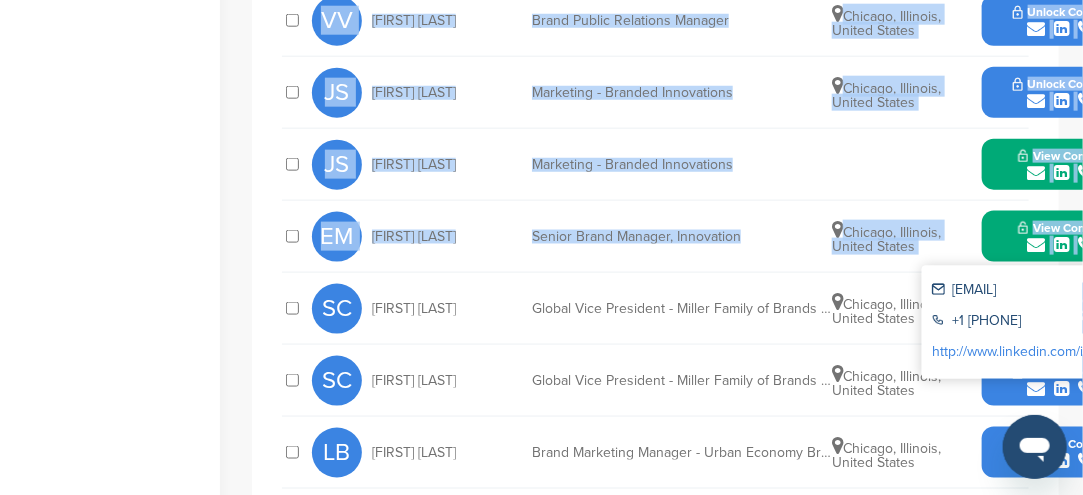 click on "EM" at bounding box center (337, 237) 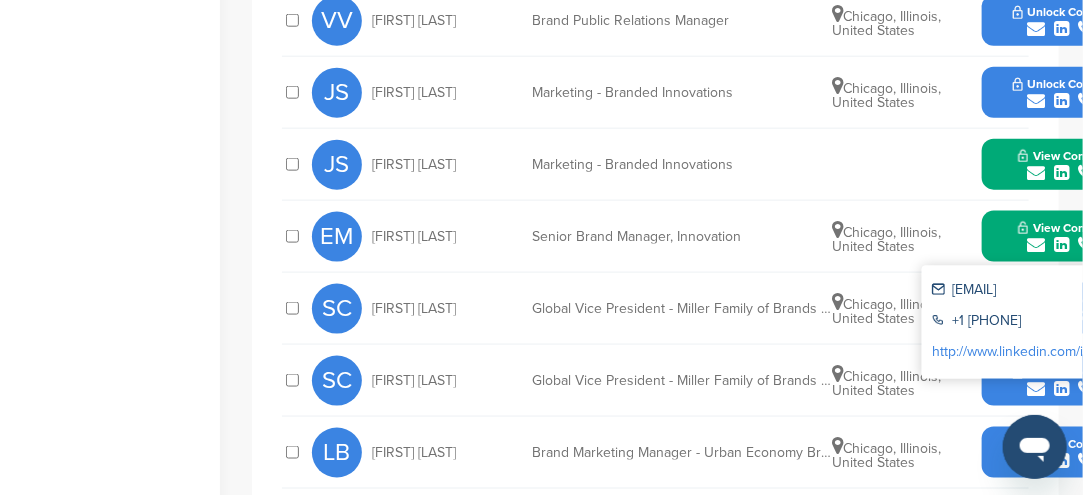 click on "EM" at bounding box center [337, 237] 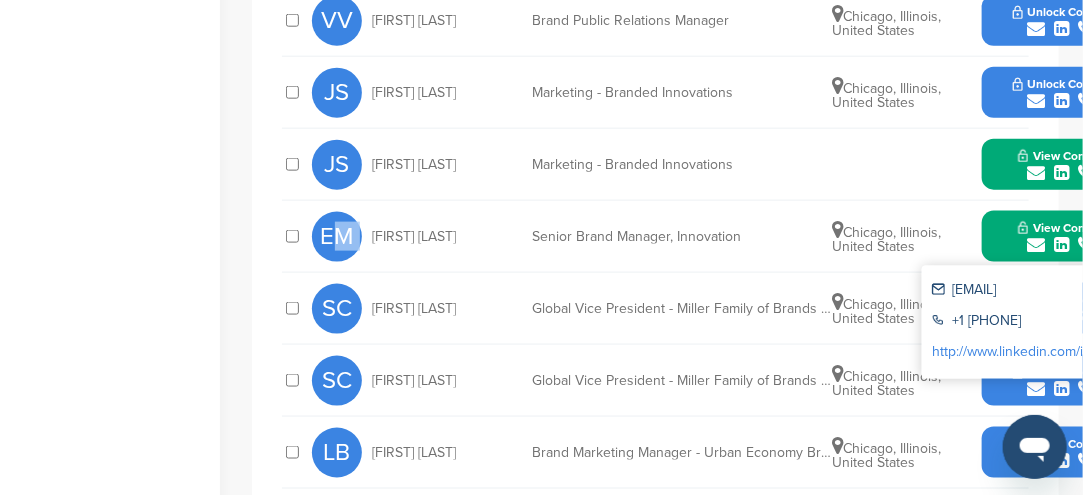 click on "EM" at bounding box center [337, 237] 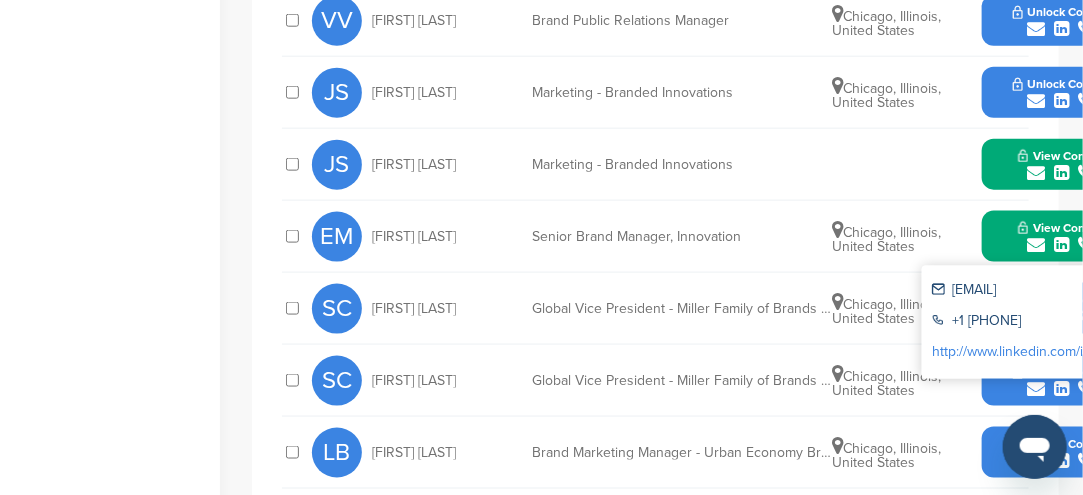click on "Emily Martinez" at bounding box center [414, 237] 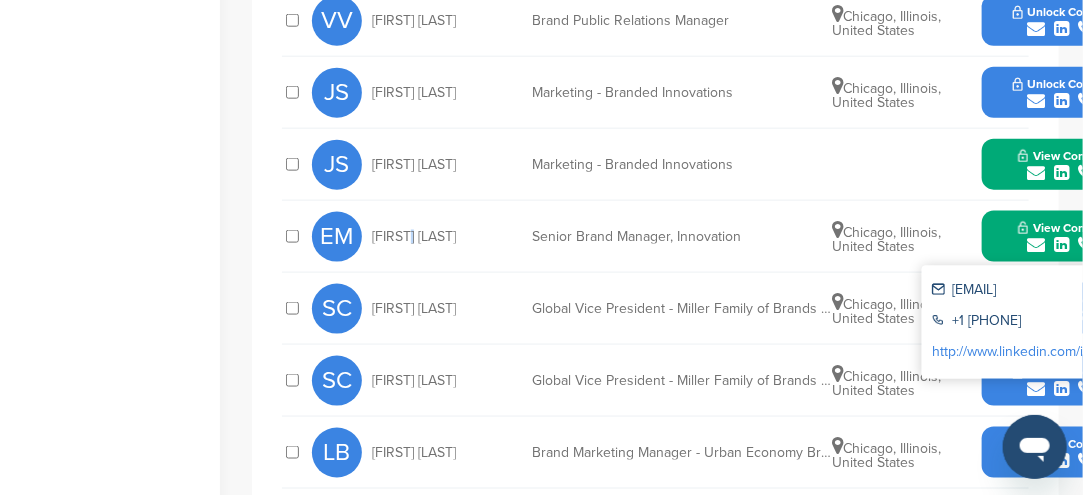 click on "Emily Martinez" at bounding box center (414, 237) 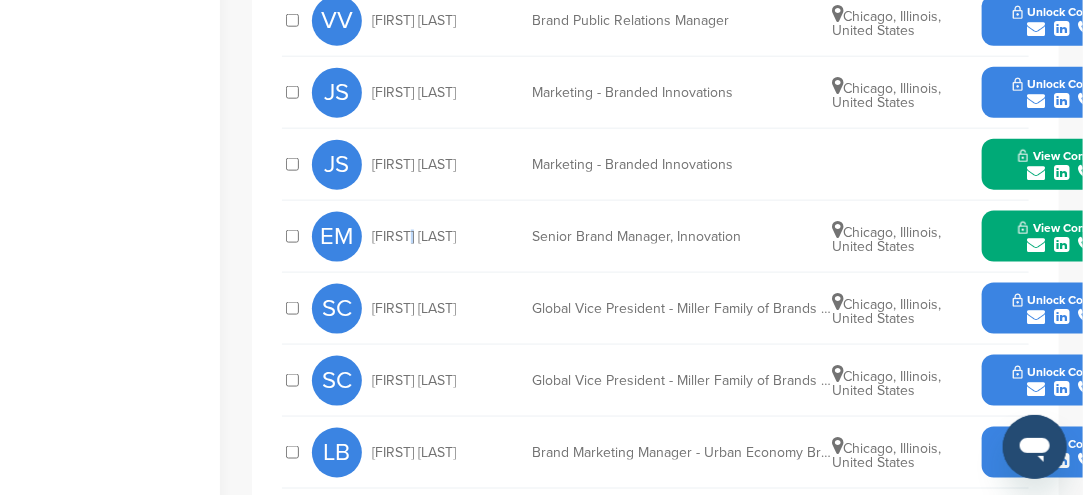 click at bounding box center [1036, 317] 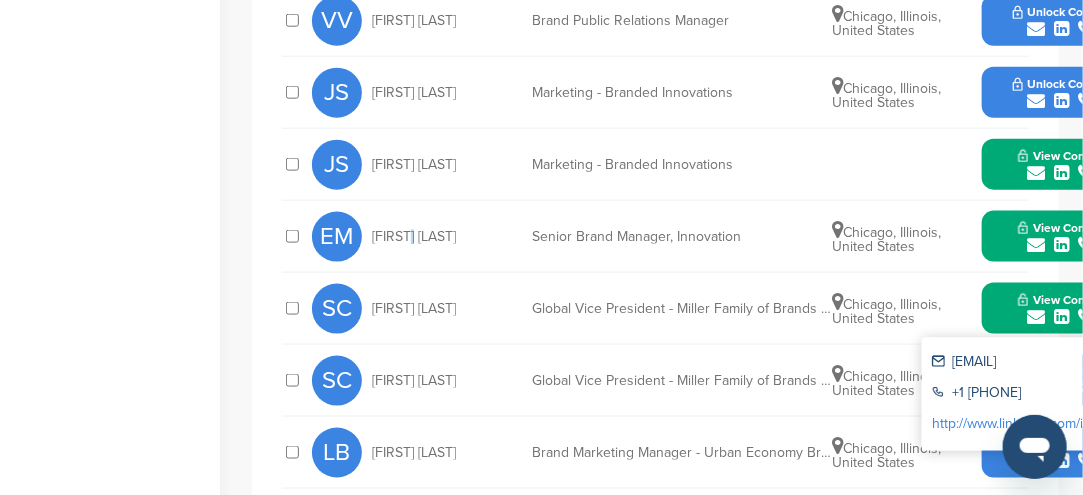 click on "View Contact" at bounding box center (1062, 228) 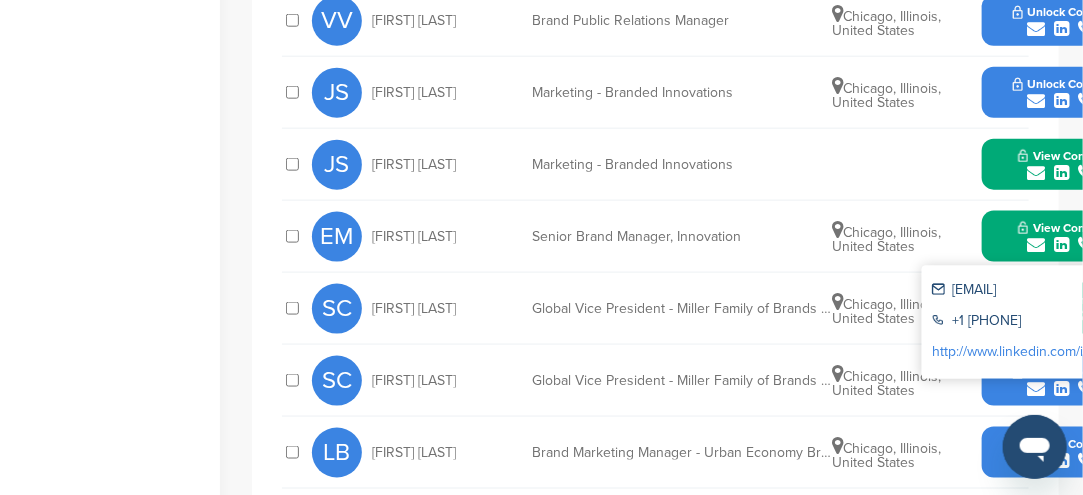 click on "emily.martinez@millercoors.com" at bounding box center [1024, 291] 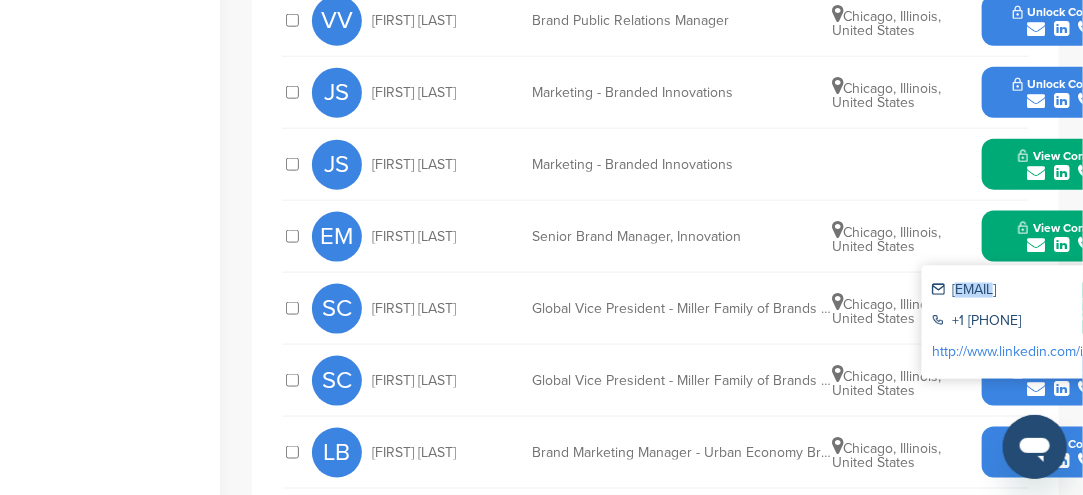 click on "emily.martinez@millercoors.com" at bounding box center (1024, 291) 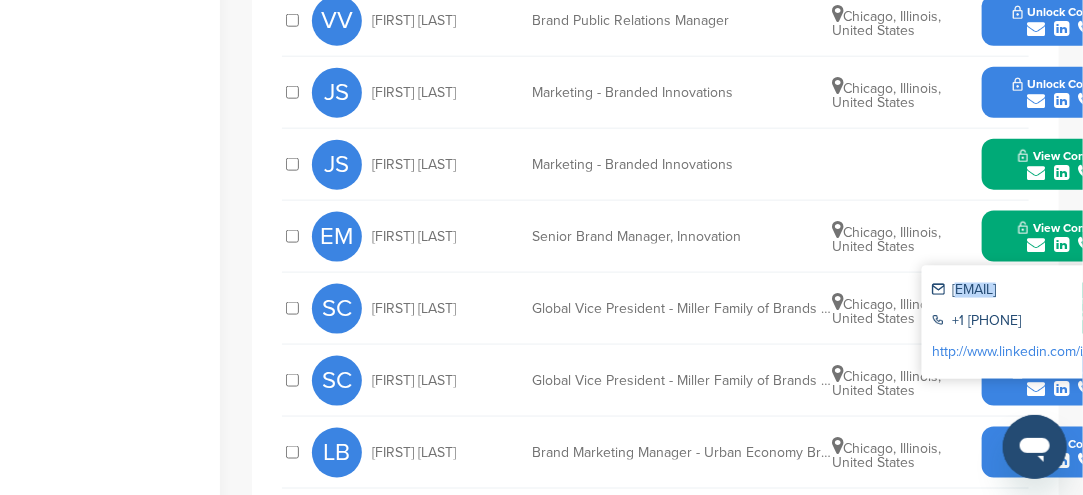 click on "emily.martinez@millercoors.com" at bounding box center [1024, 291] 